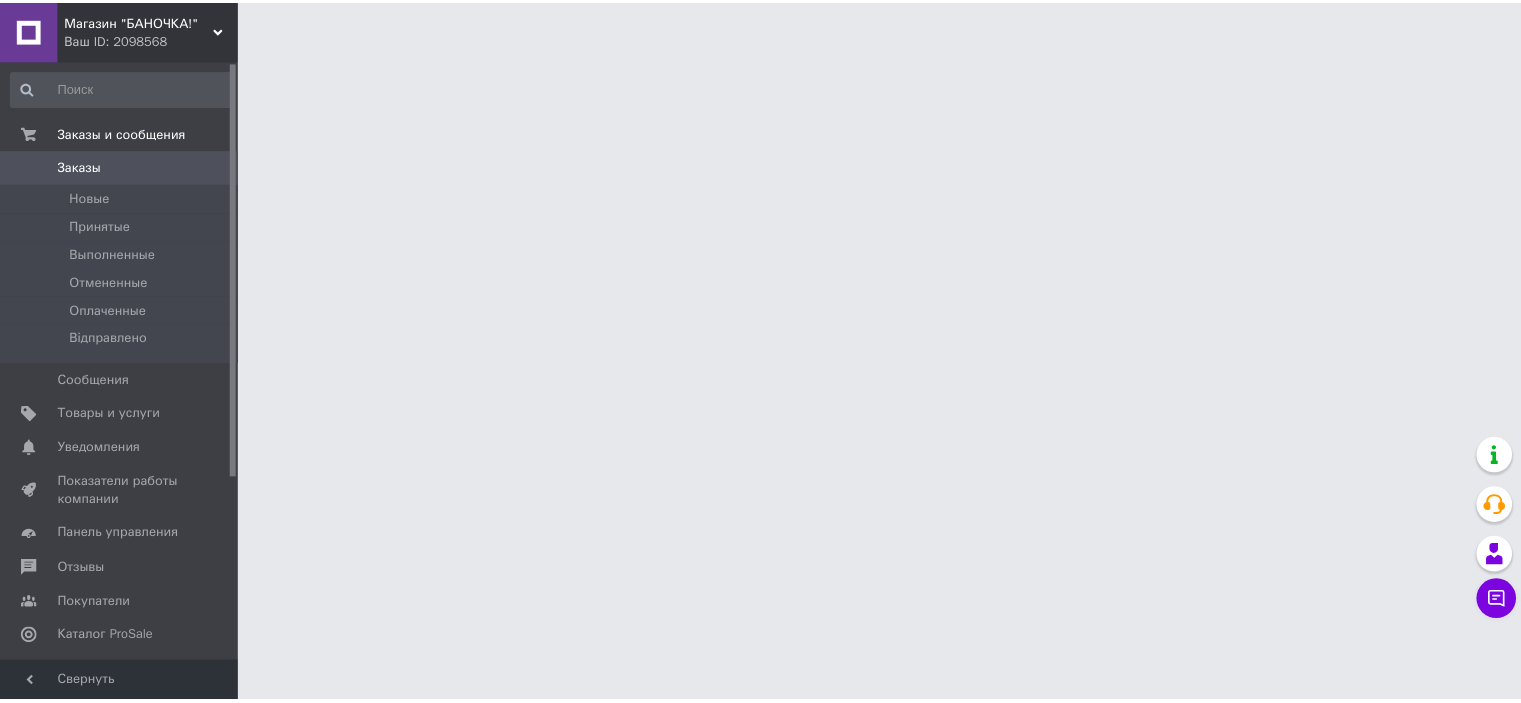 scroll, scrollTop: 0, scrollLeft: 0, axis: both 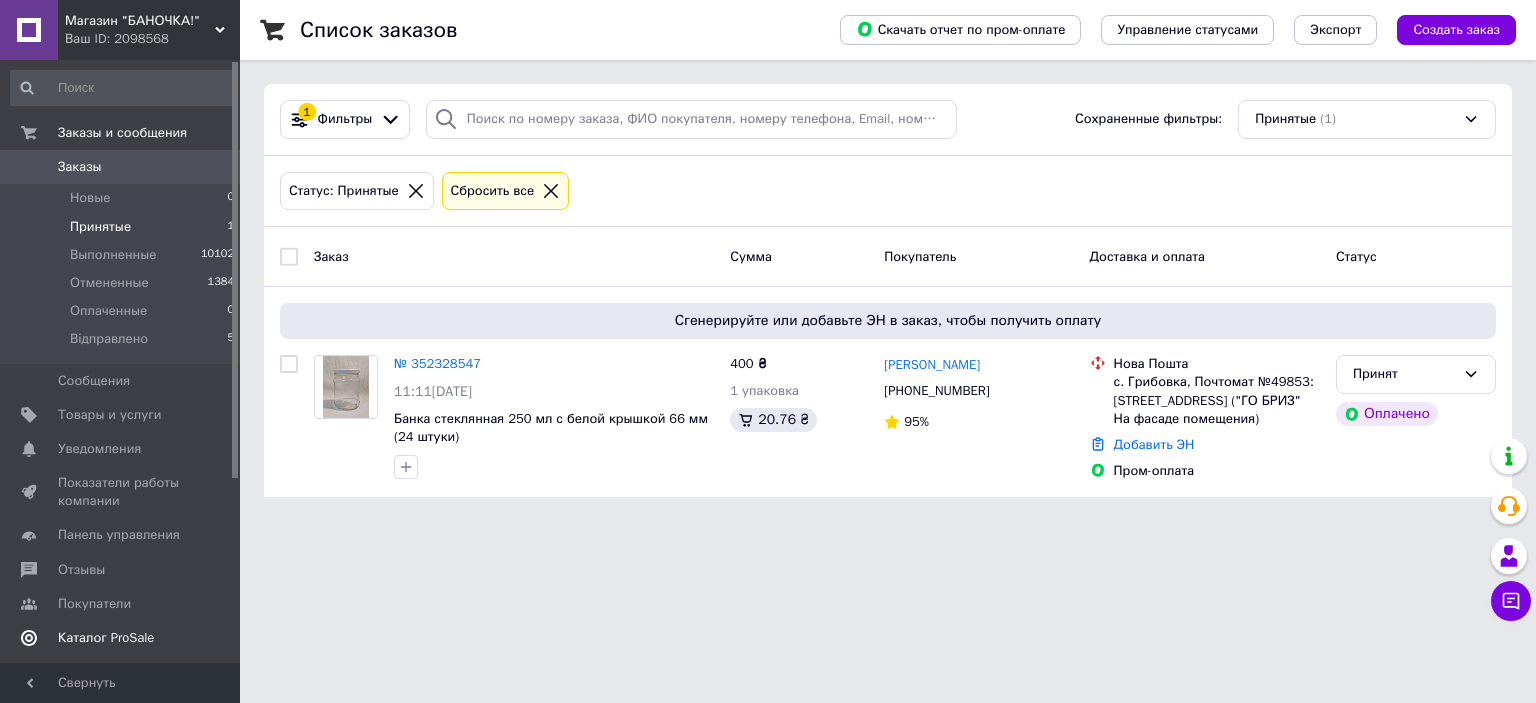 click on "Каталог ProSale" at bounding box center [106, 638] 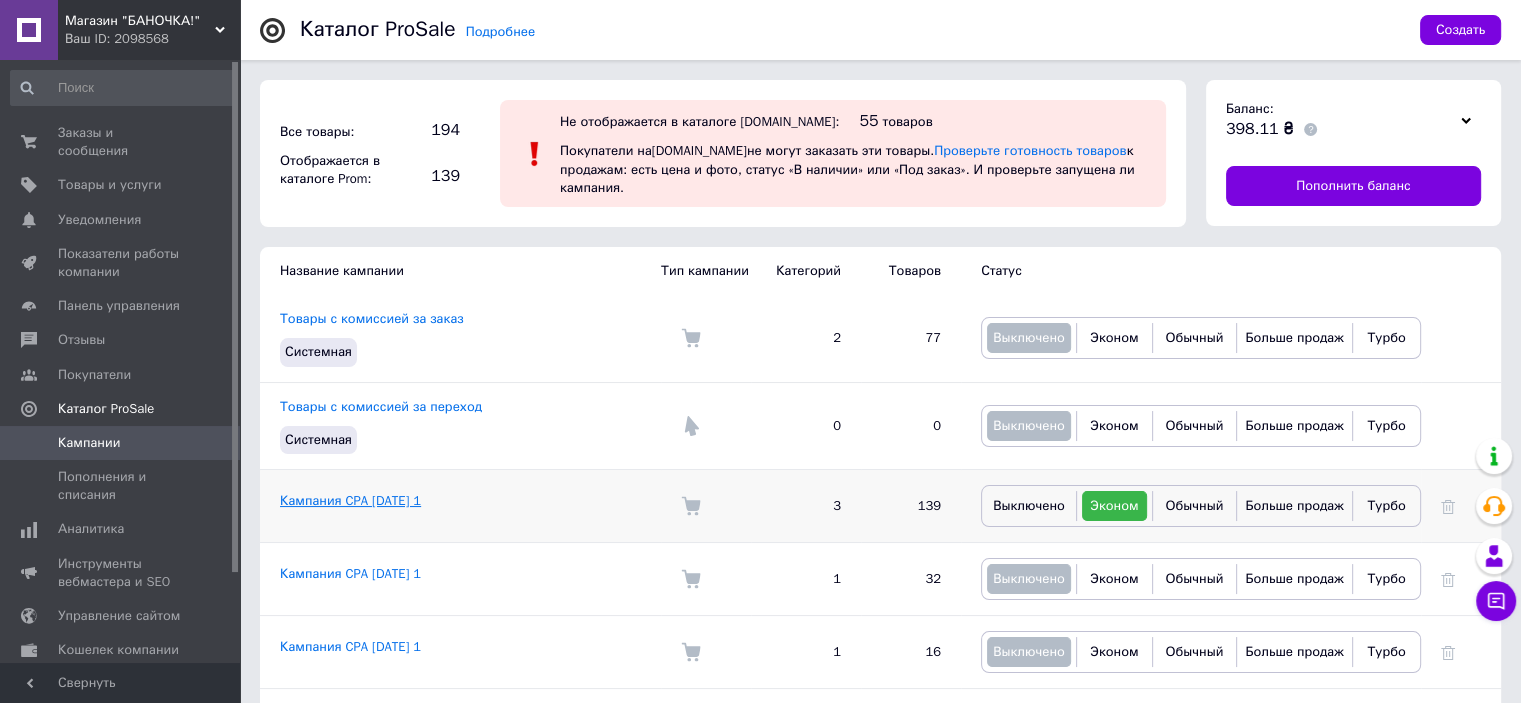 click on "Кампания CPA [DATE] 1" at bounding box center [350, 500] 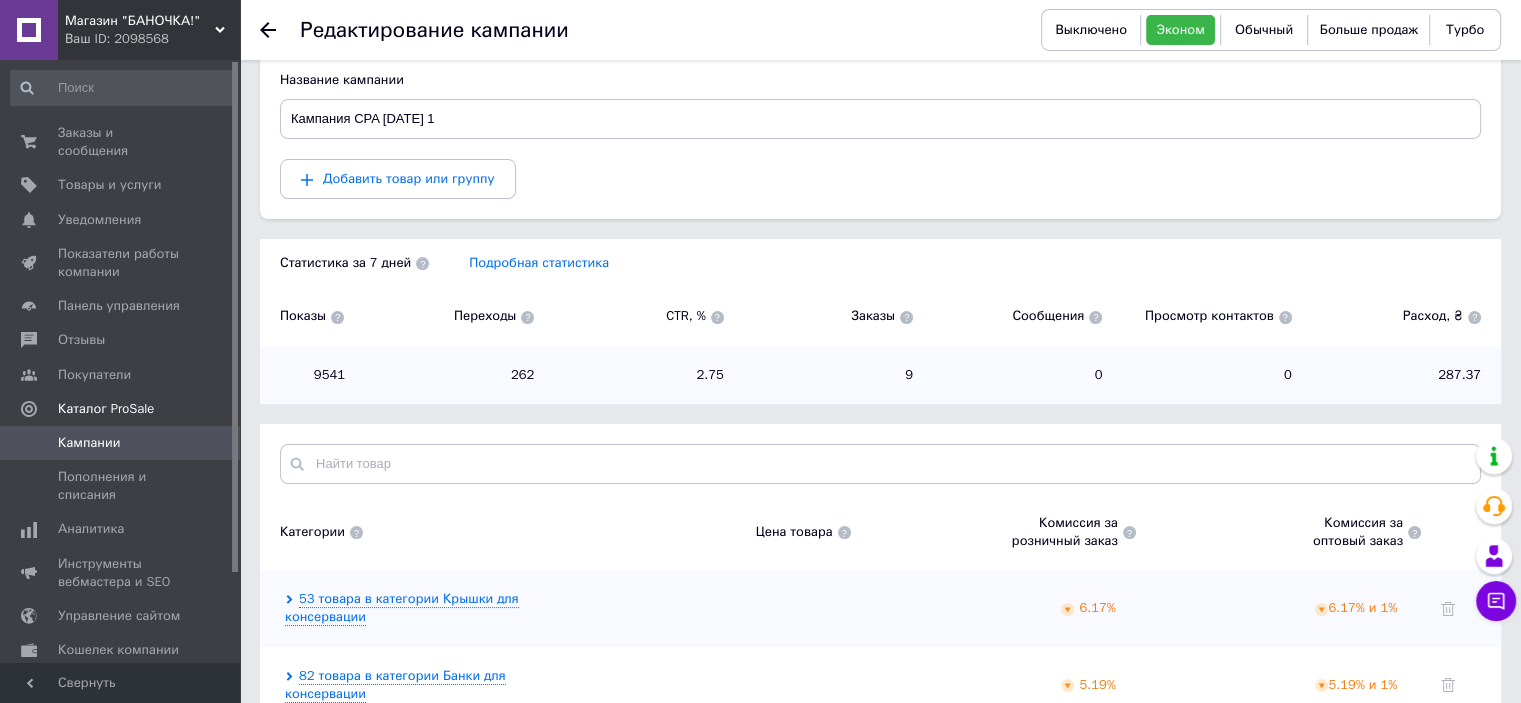 scroll, scrollTop: 361, scrollLeft: 0, axis: vertical 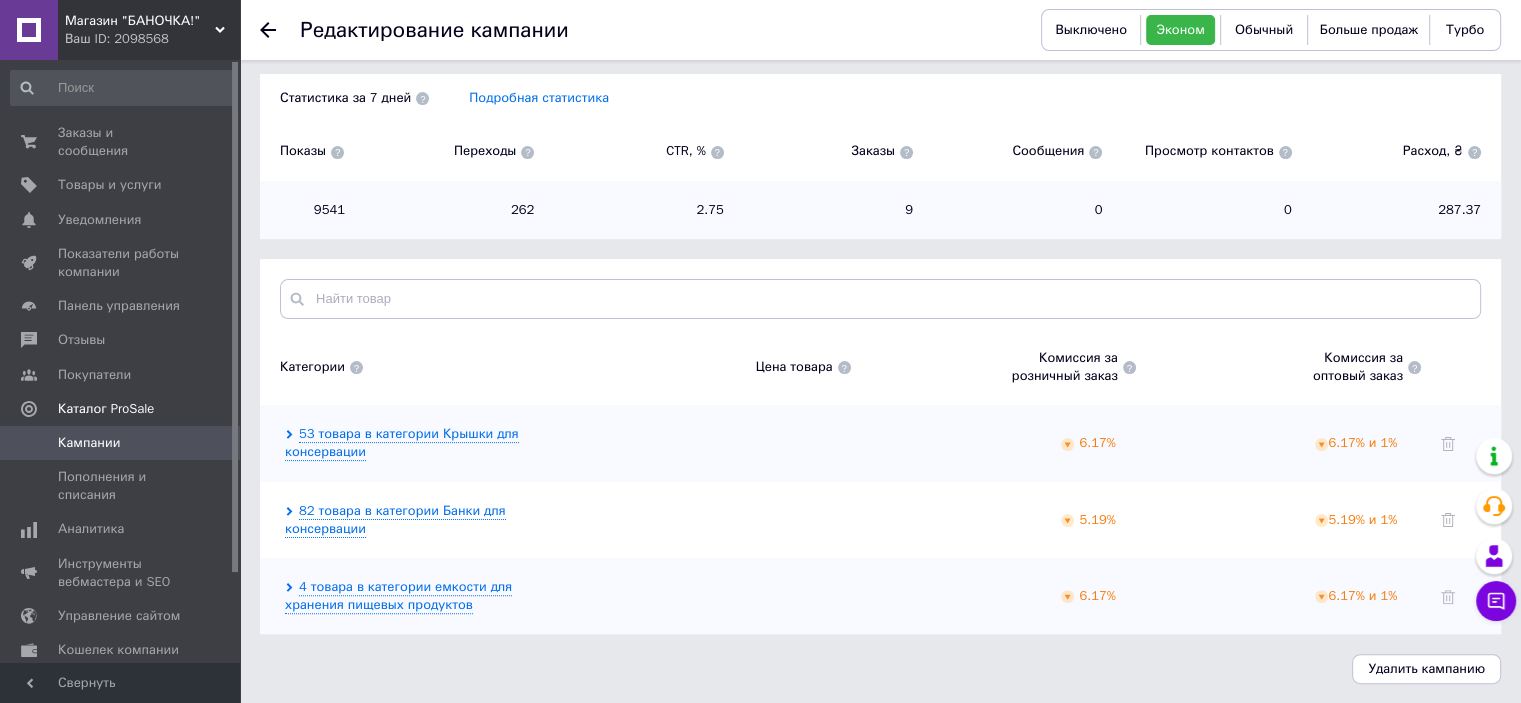 click 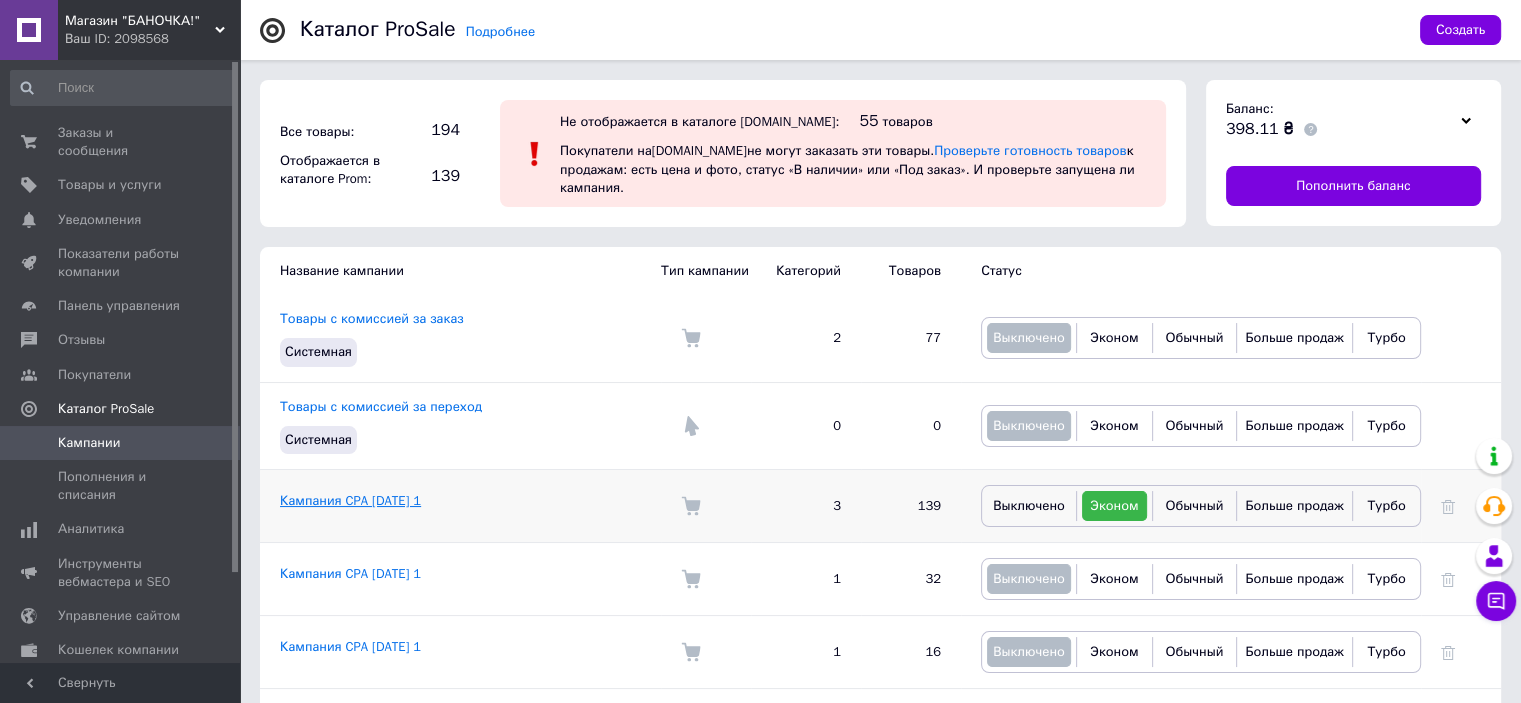 click on "Кампания CPA [DATE] 1" at bounding box center [350, 500] 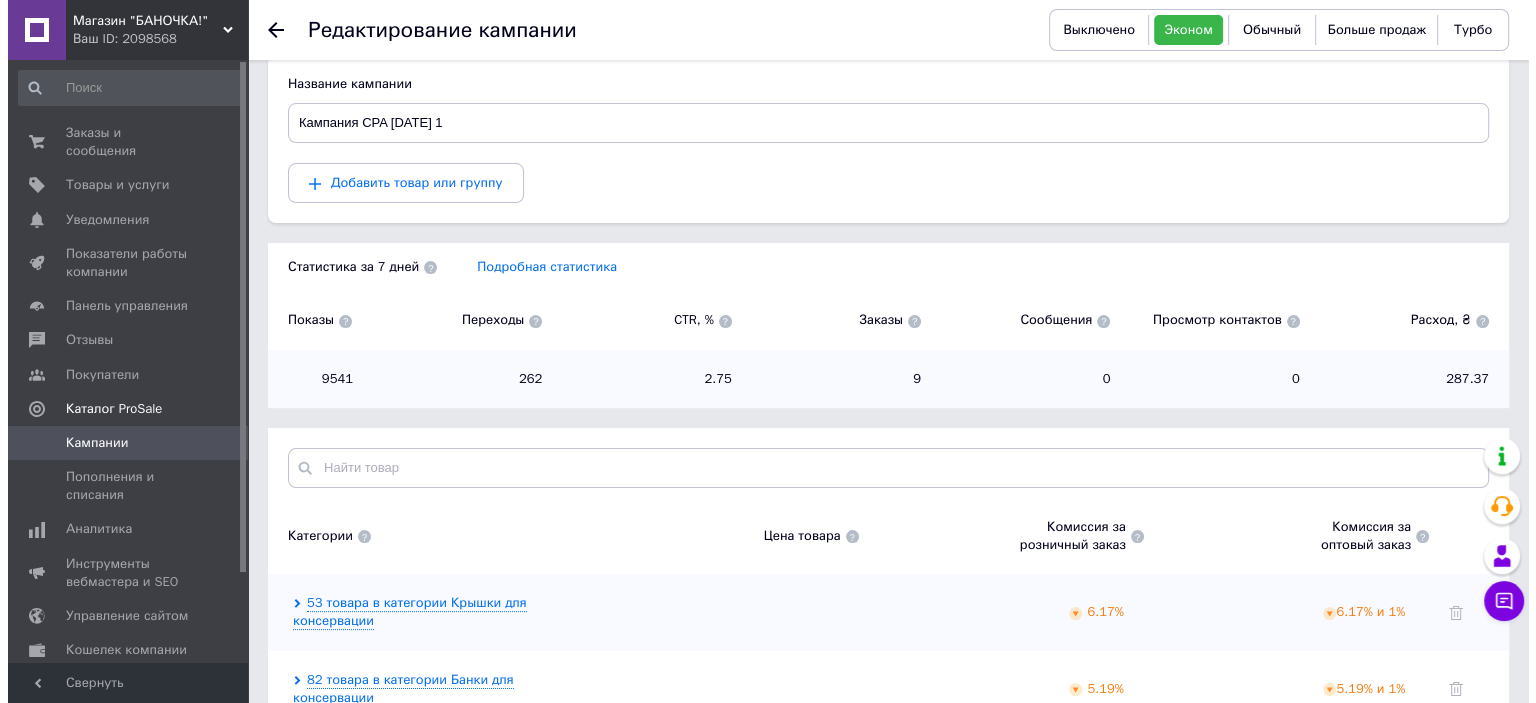 scroll, scrollTop: 161, scrollLeft: 0, axis: vertical 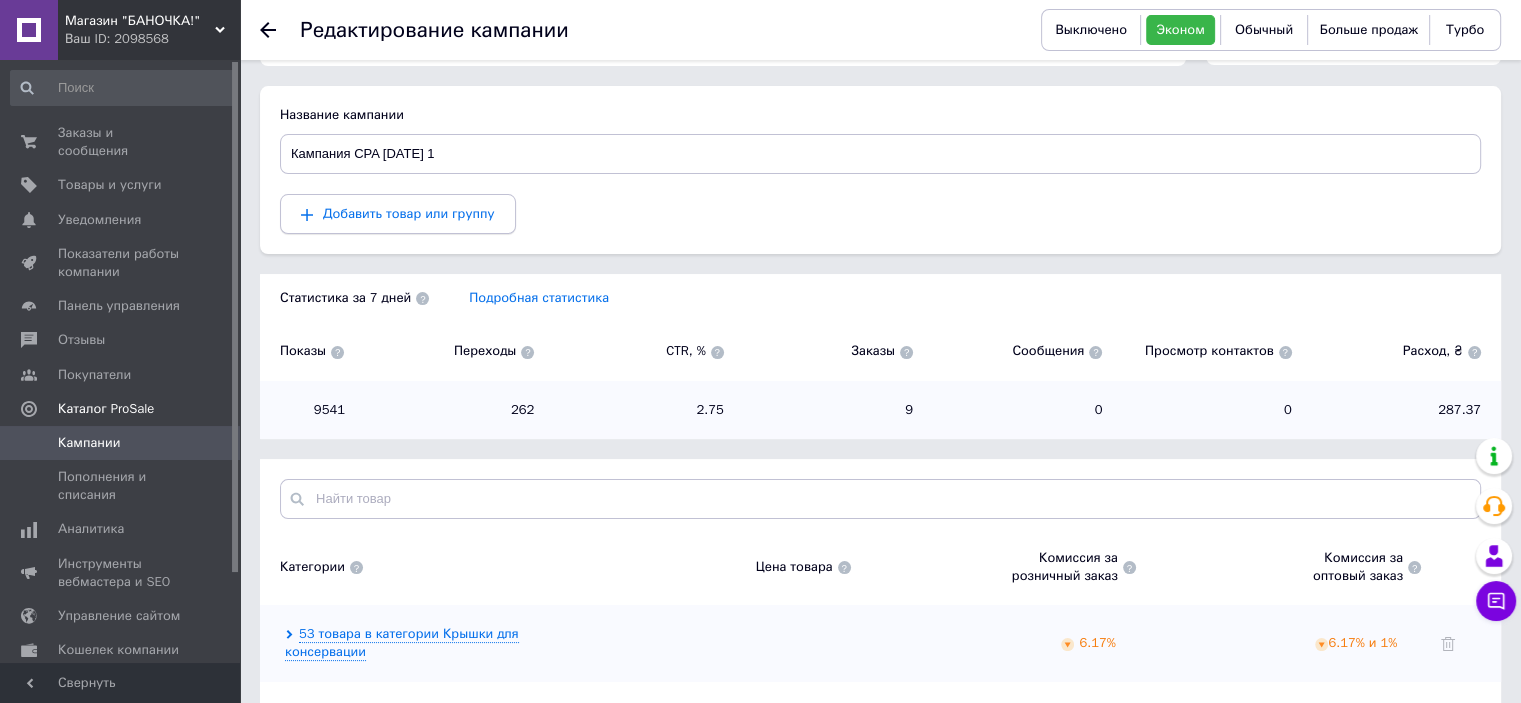 click on "Добавить товар или группу" at bounding box center (398, 214) 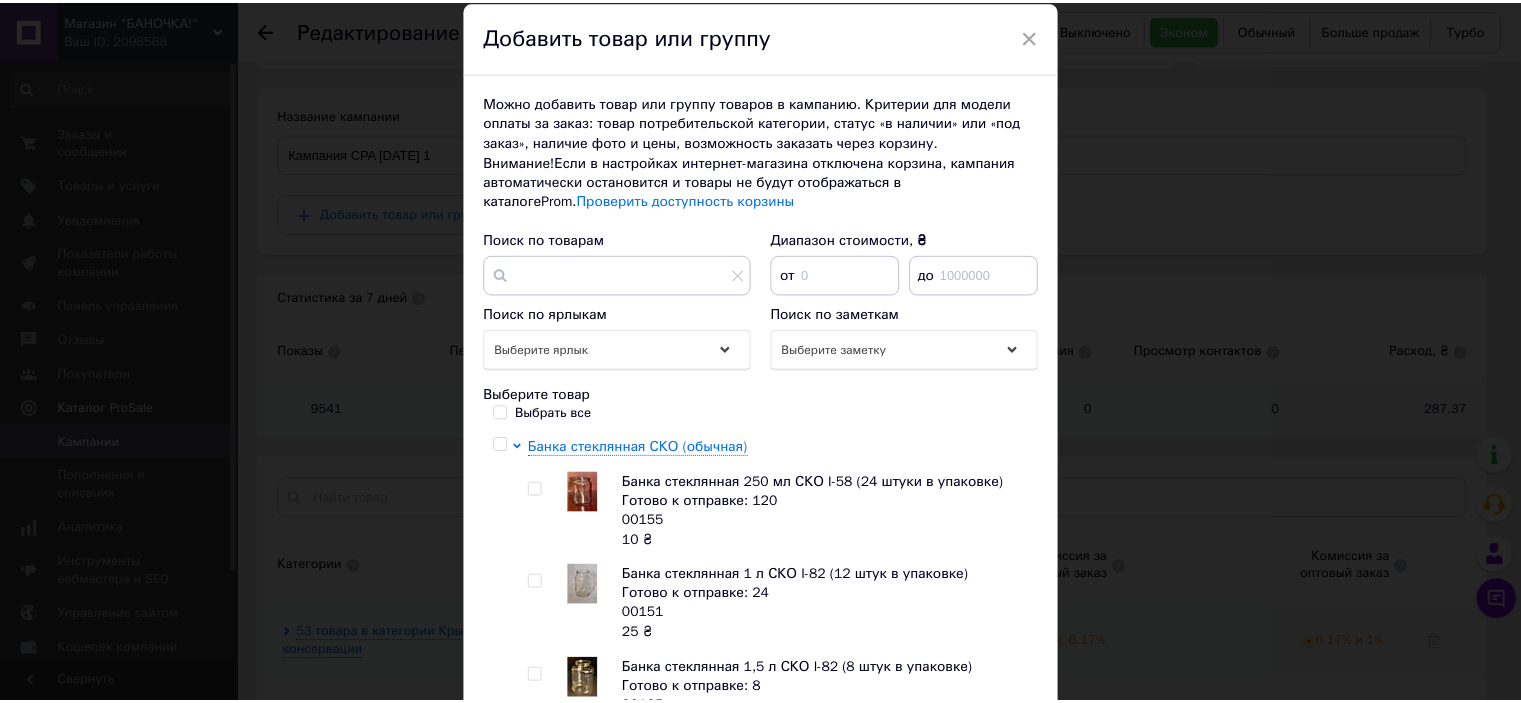 scroll, scrollTop: 52, scrollLeft: 0, axis: vertical 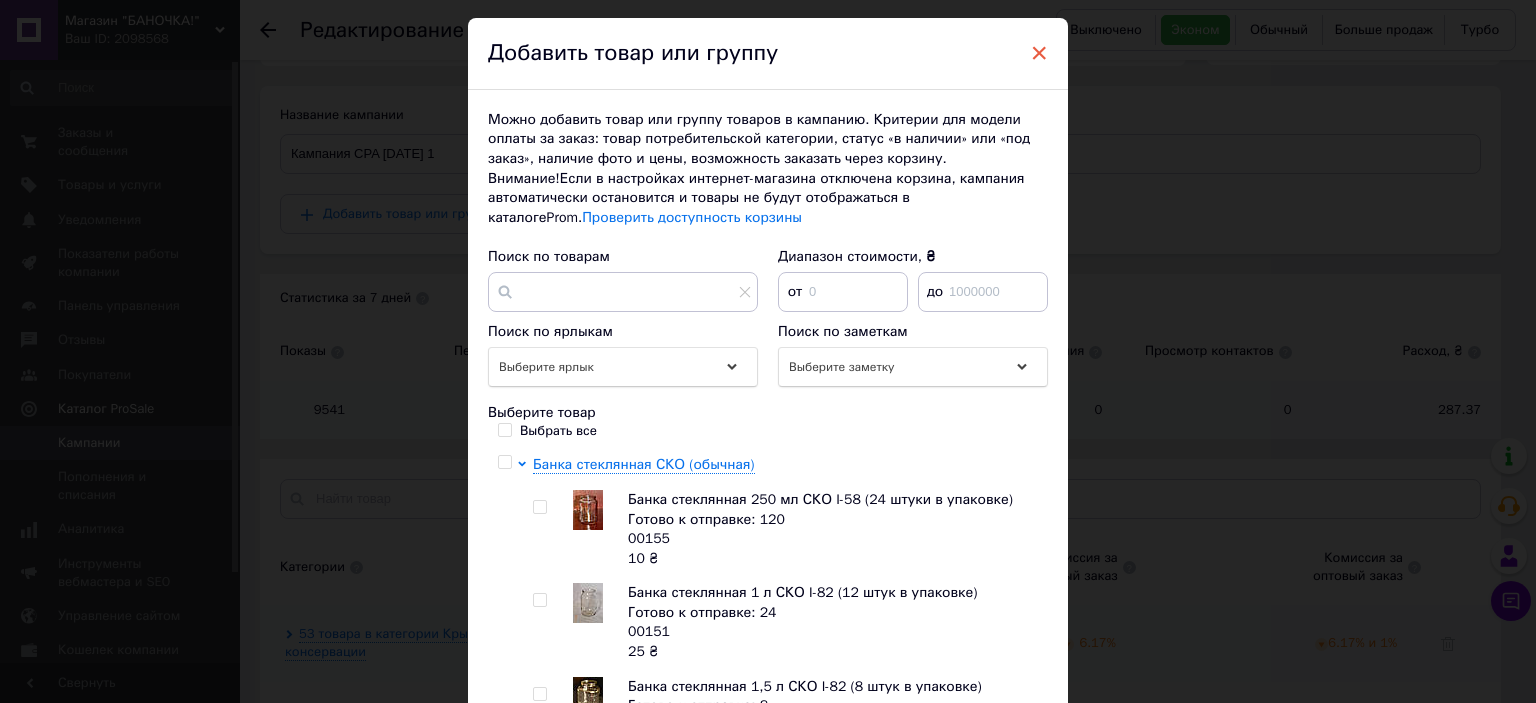 click on "×" at bounding box center (1039, 53) 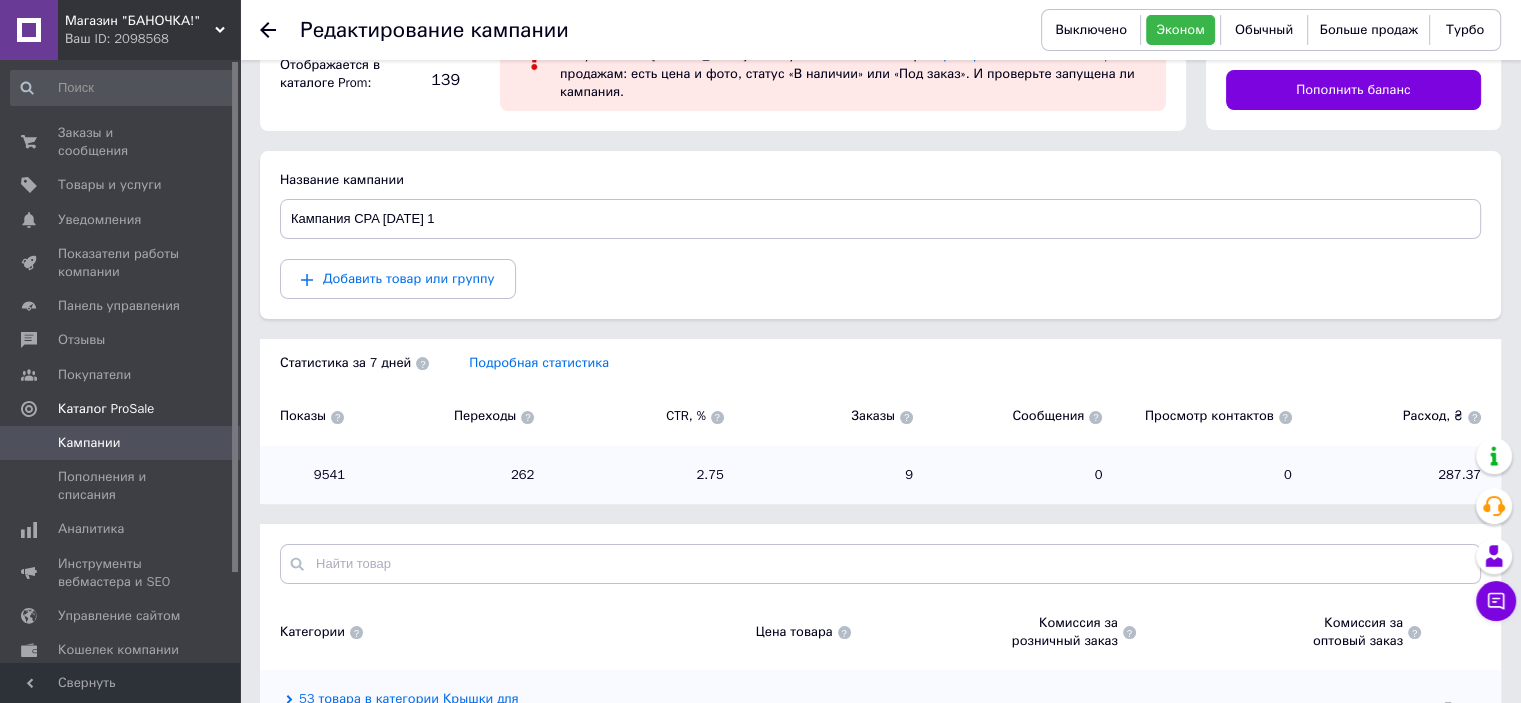 scroll, scrollTop: 61, scrollLeft: 0, axis: vertical 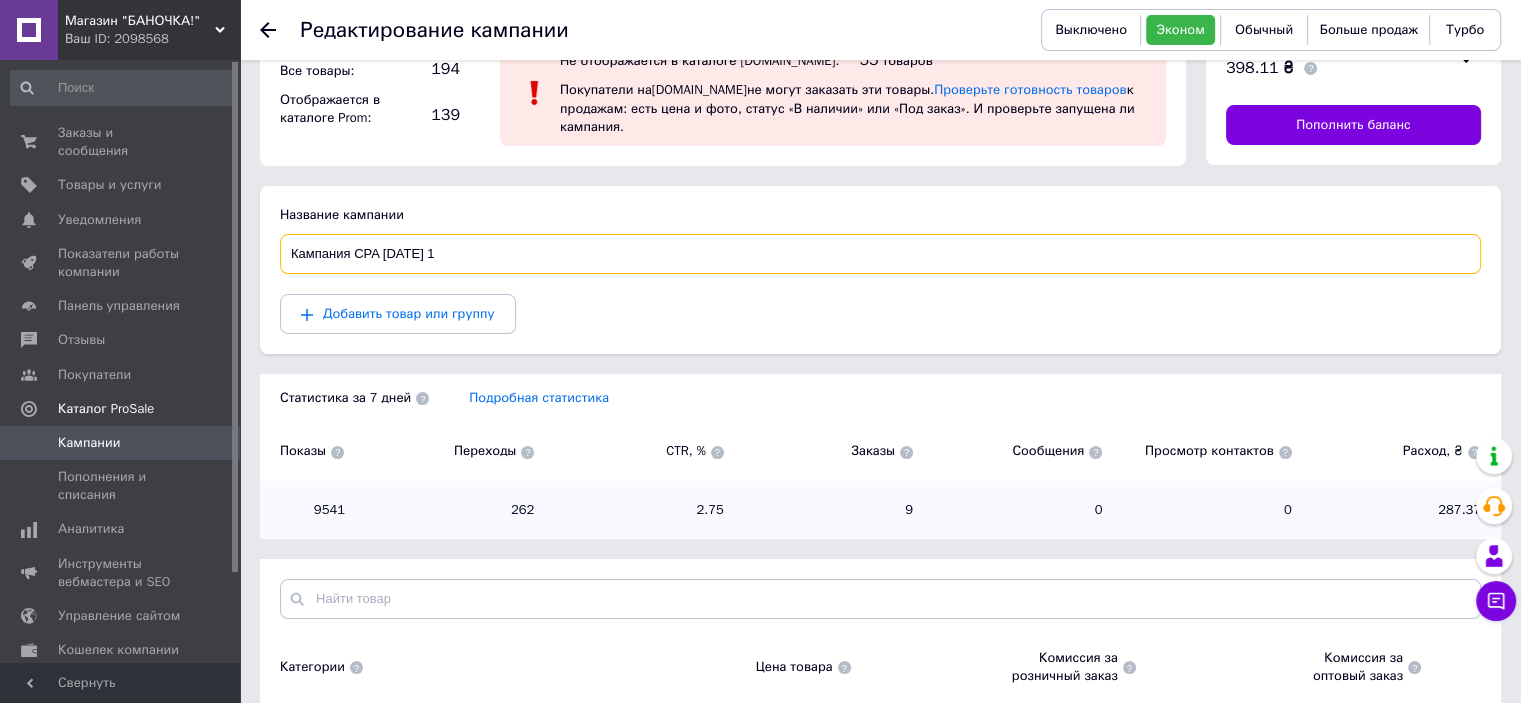 click on "Кампания CPA [DATE] 1" at bounding box center [880, 254] 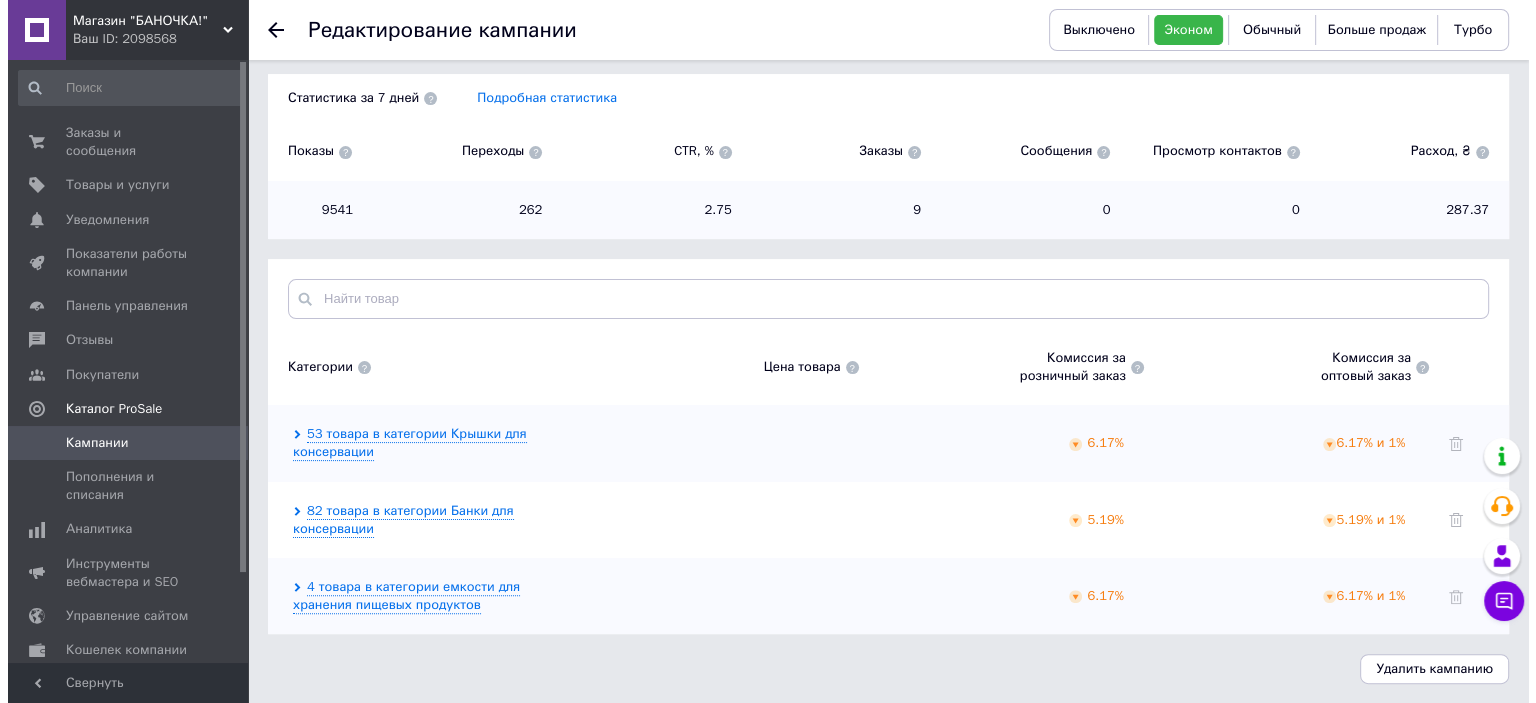 scroll, scrollTop: 0, scrollLeft: 0, axis: both 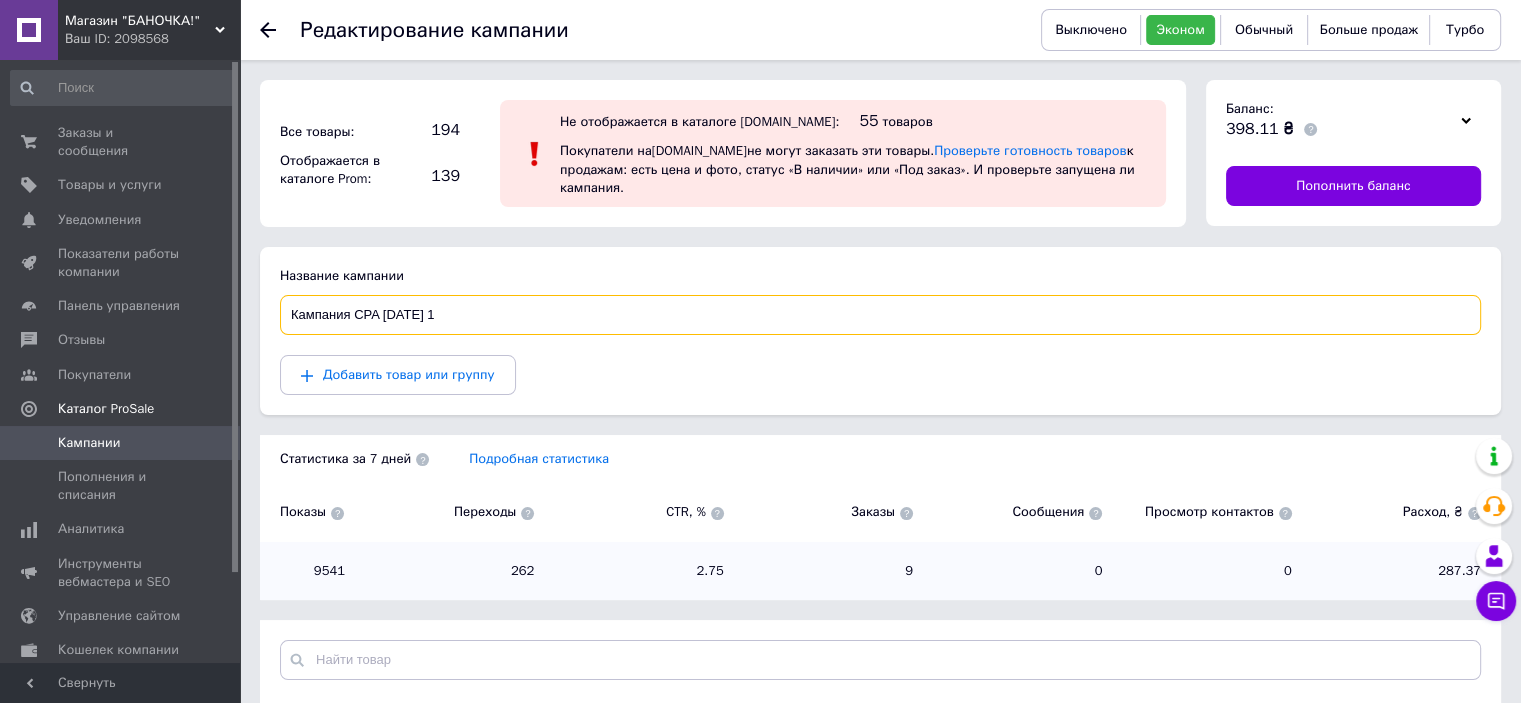 click on "Кампания CPA [DATE] 1" at bounding box center (880, 315) 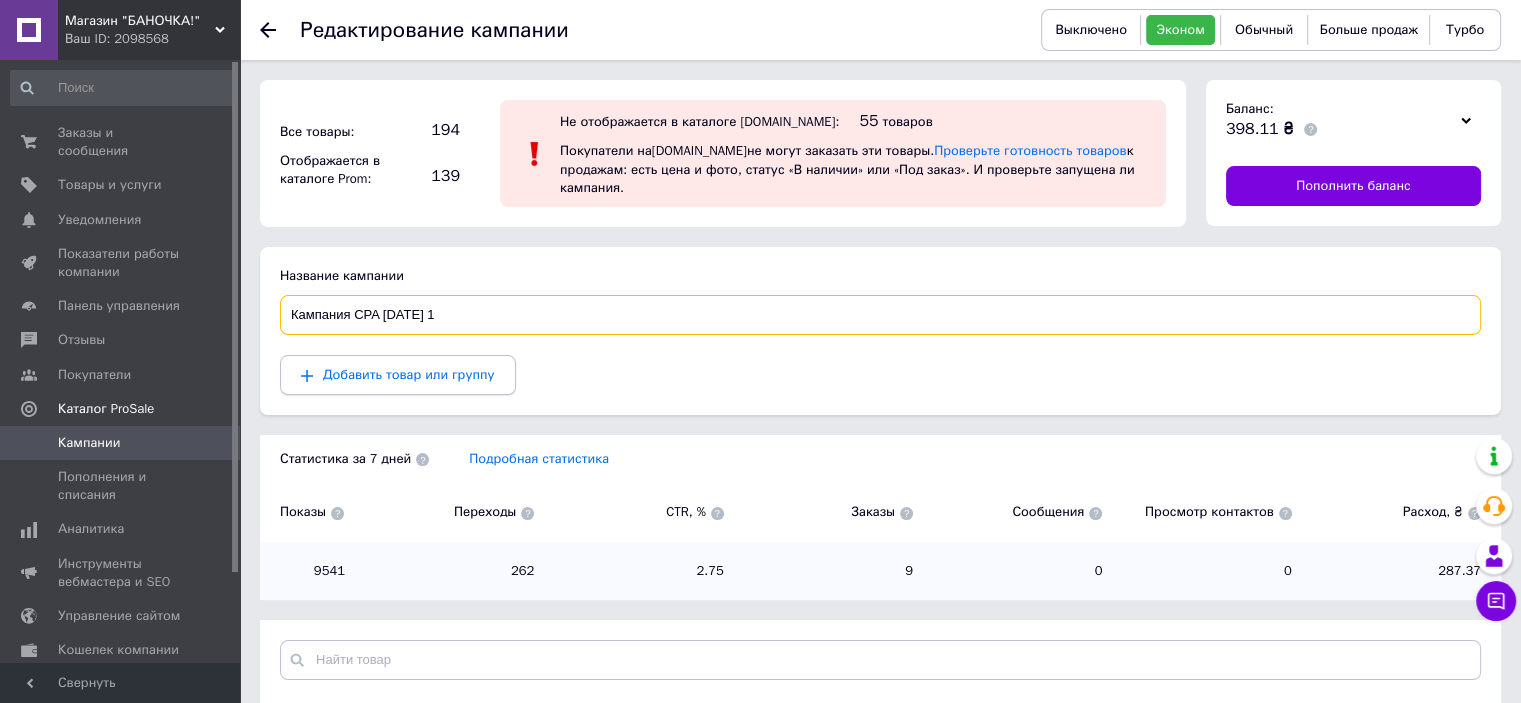 type on "Кампания CPA [DATE] 1" 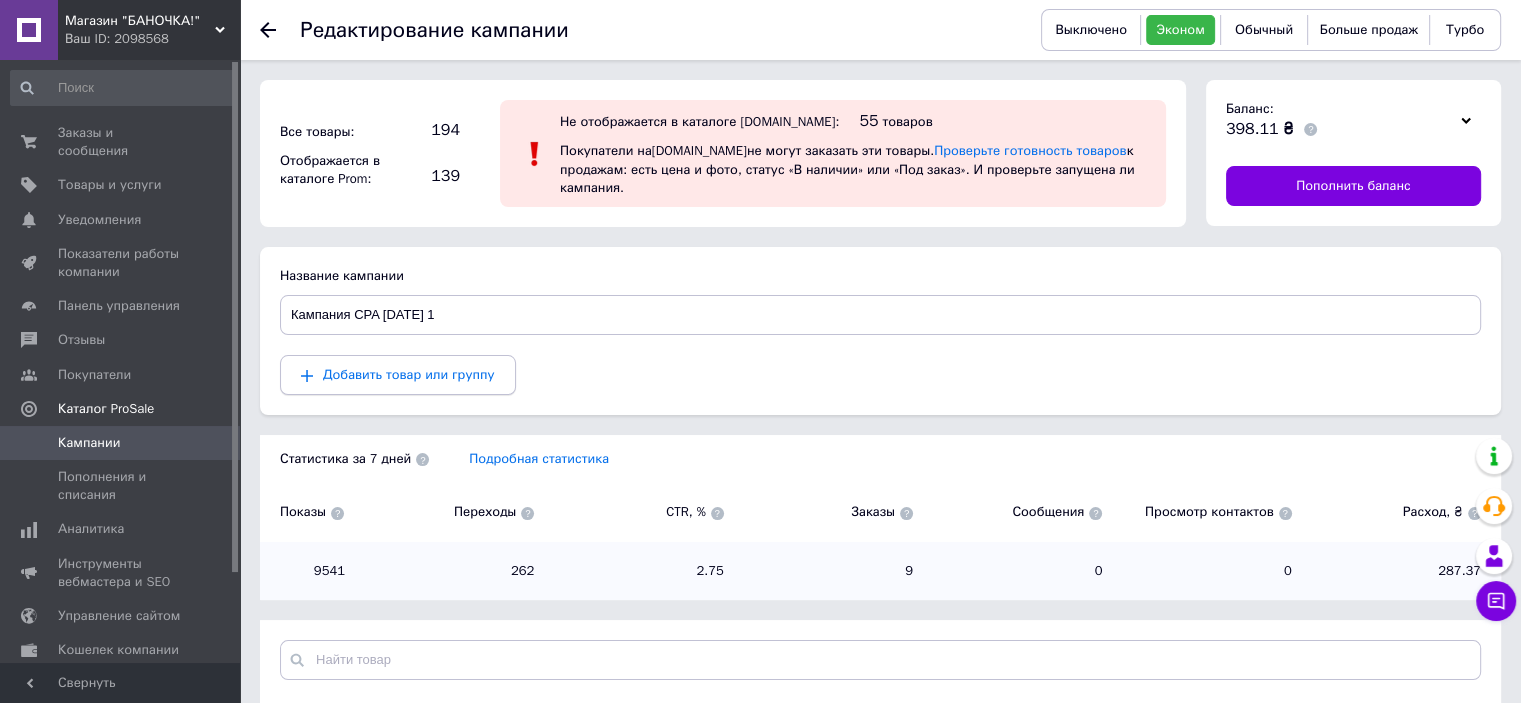 click on "Добавить товар или группу" at bounding box center (409, 374) 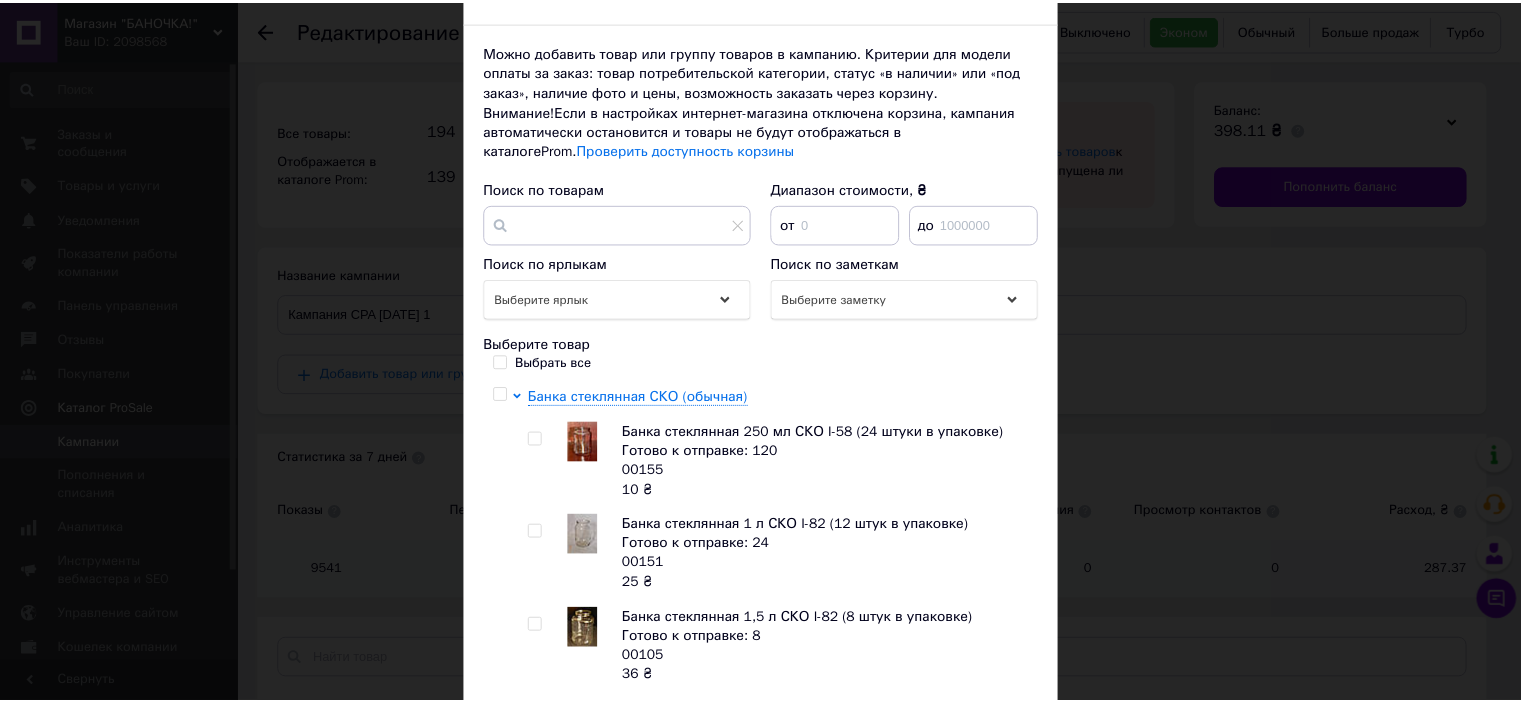 scroll, scrollTop: 252, scrollLeft: 0, axis: vertical 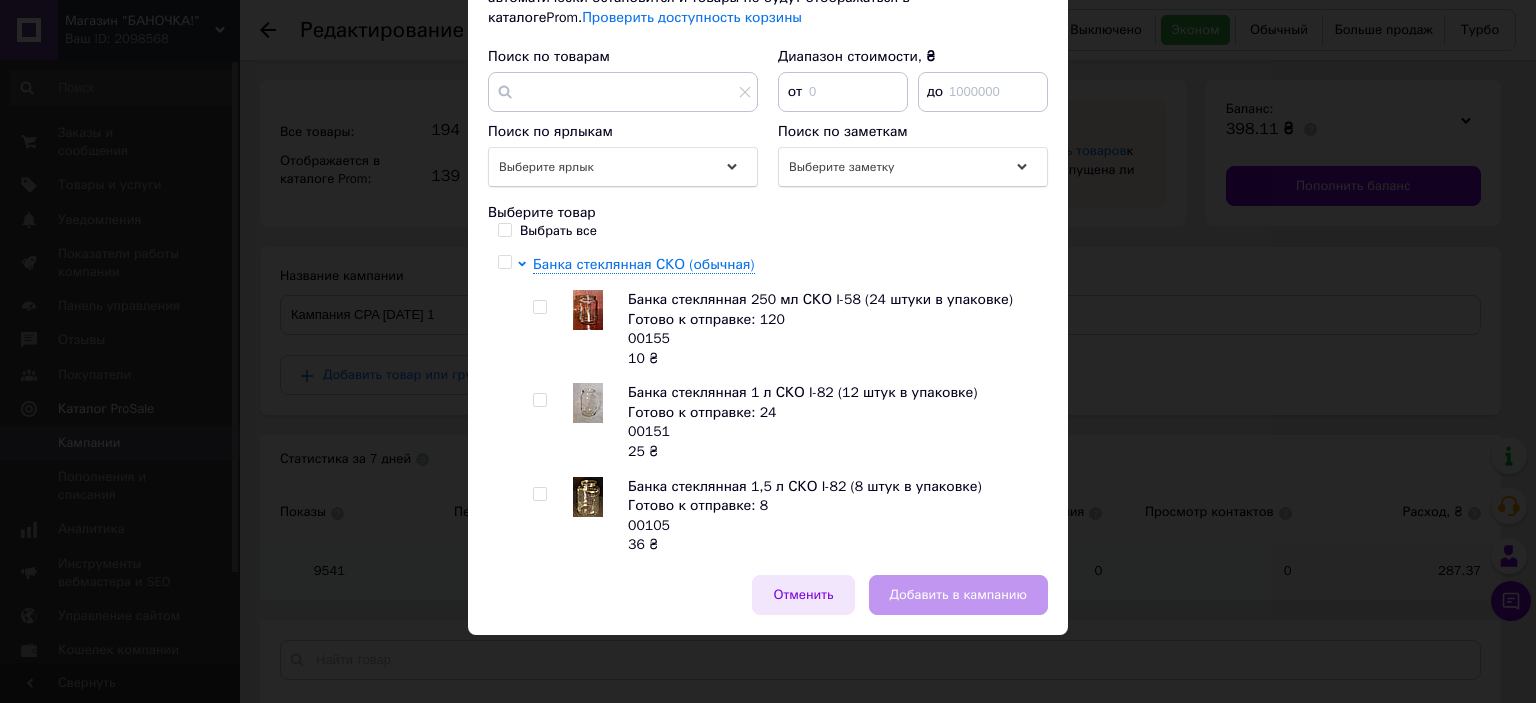 click on "Отменить" at bounding box center (803, 595) 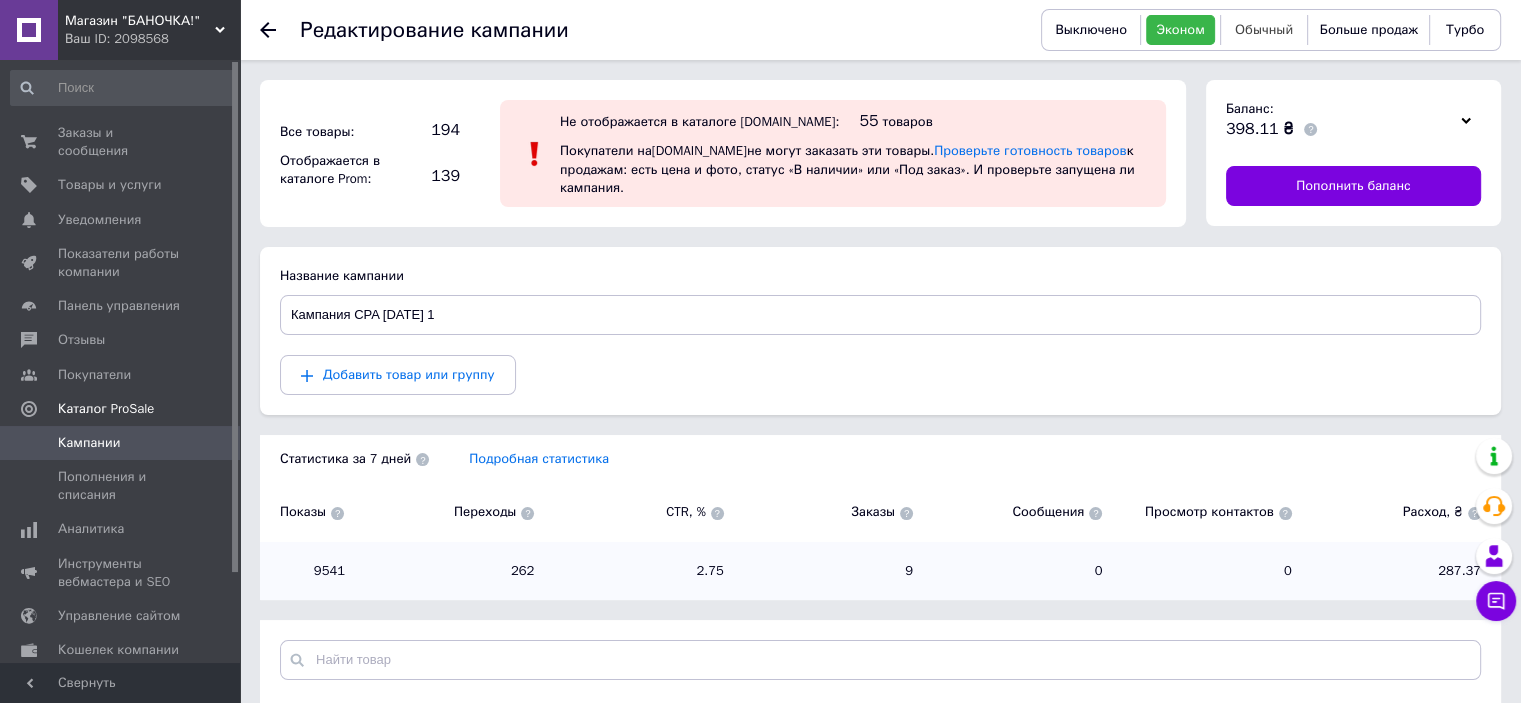 click on "Обычный" at bounding box center [1264, 29] 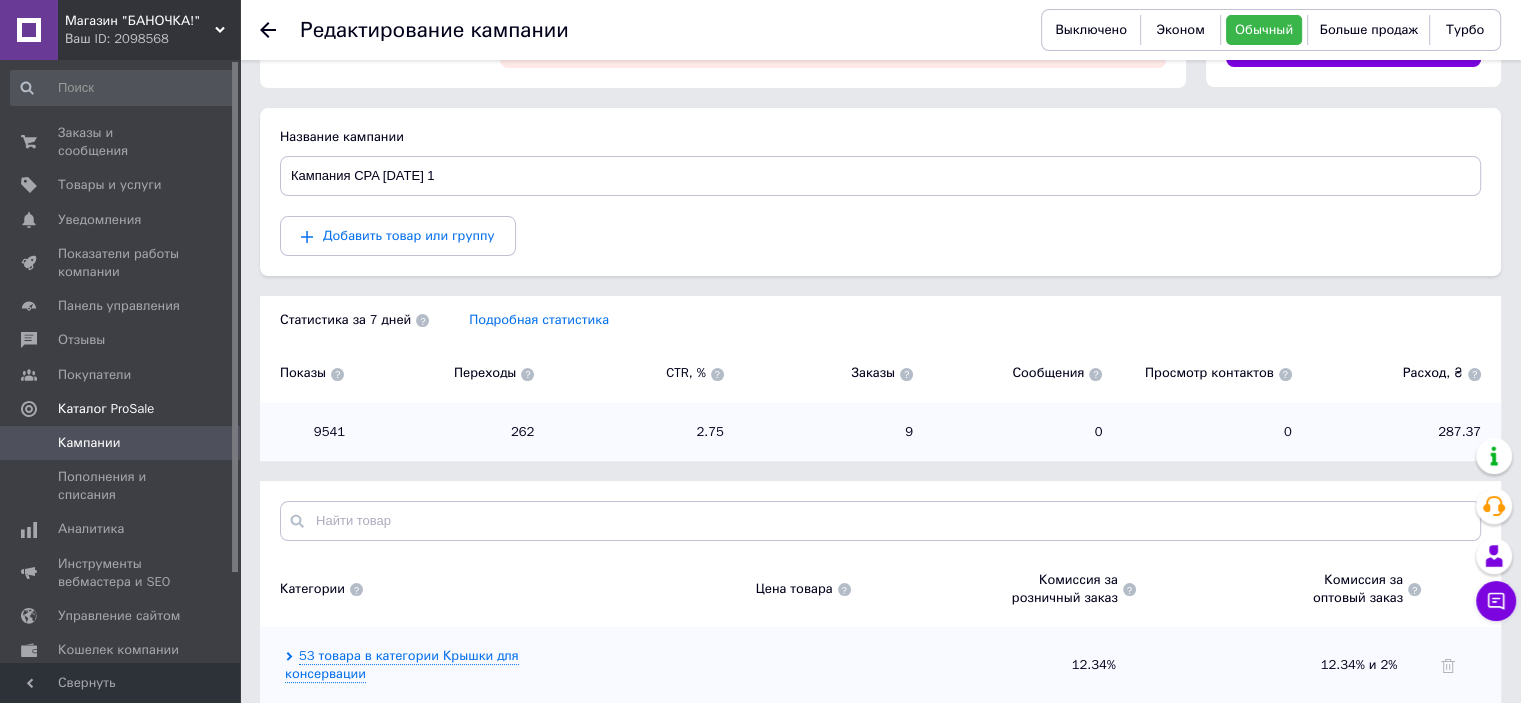scroll, scrollTop: 0, scrollLeft: 0, axis: both 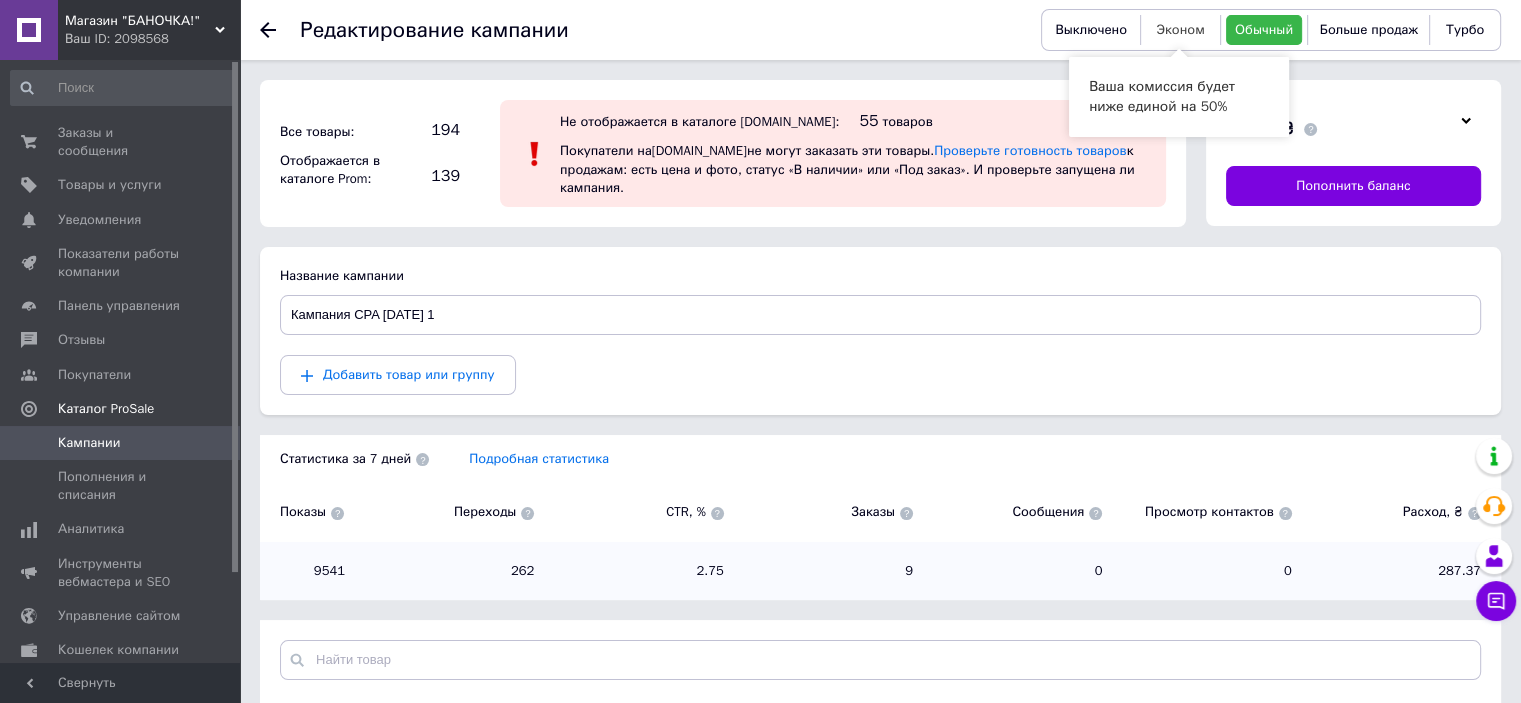 click on "Эконом" at bounding box center (1180, 29) 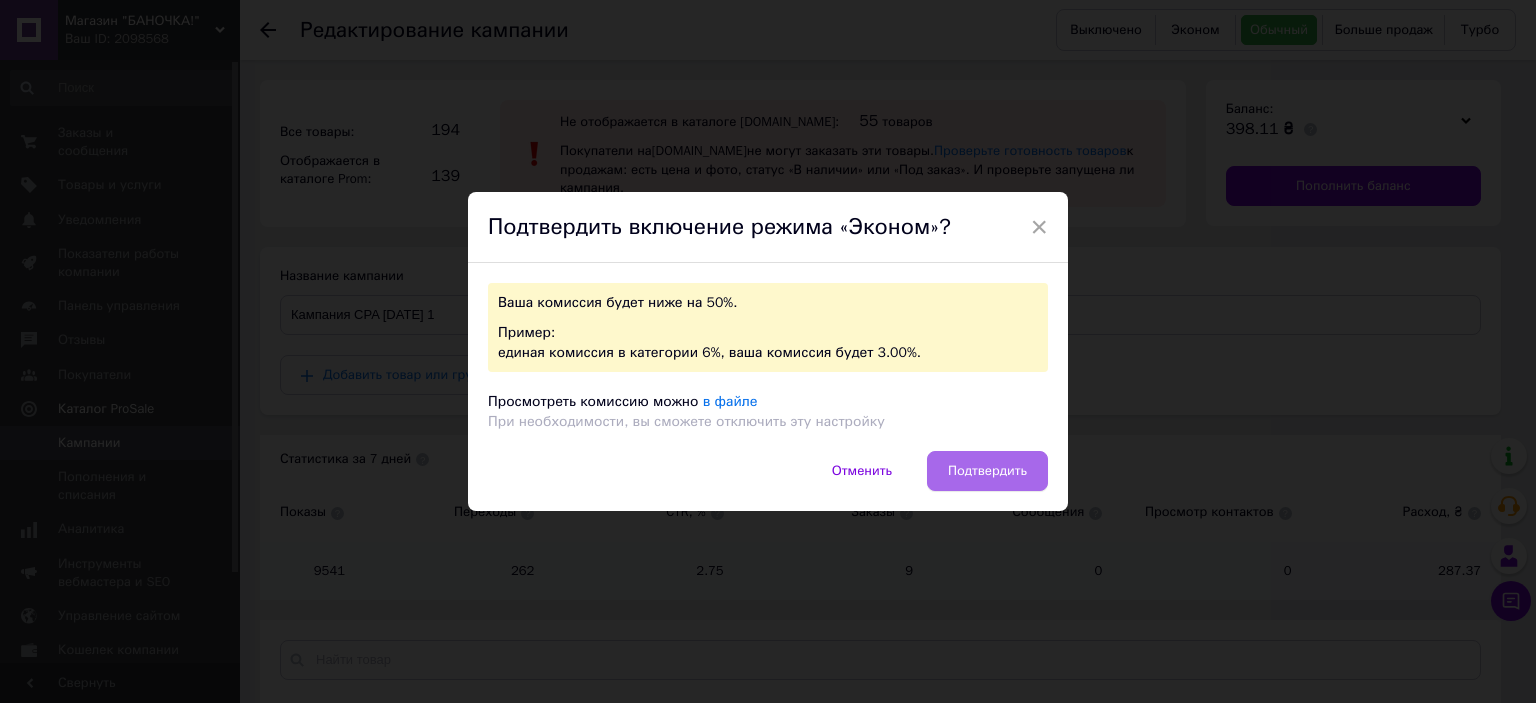 click on "Подтвердить" at bounding box center [987, 471] 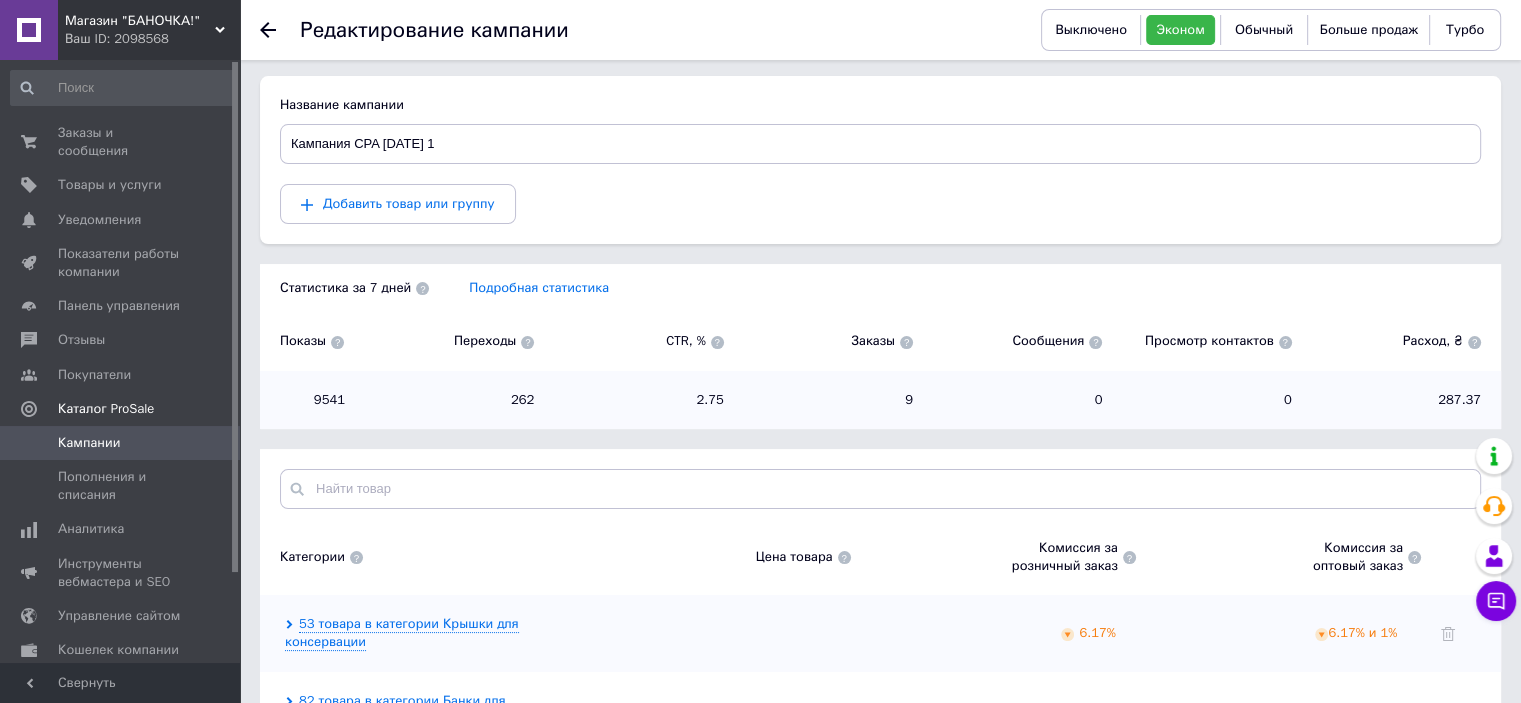 scroll, scrollTop: 0, scrollLeft: 0, axis: both 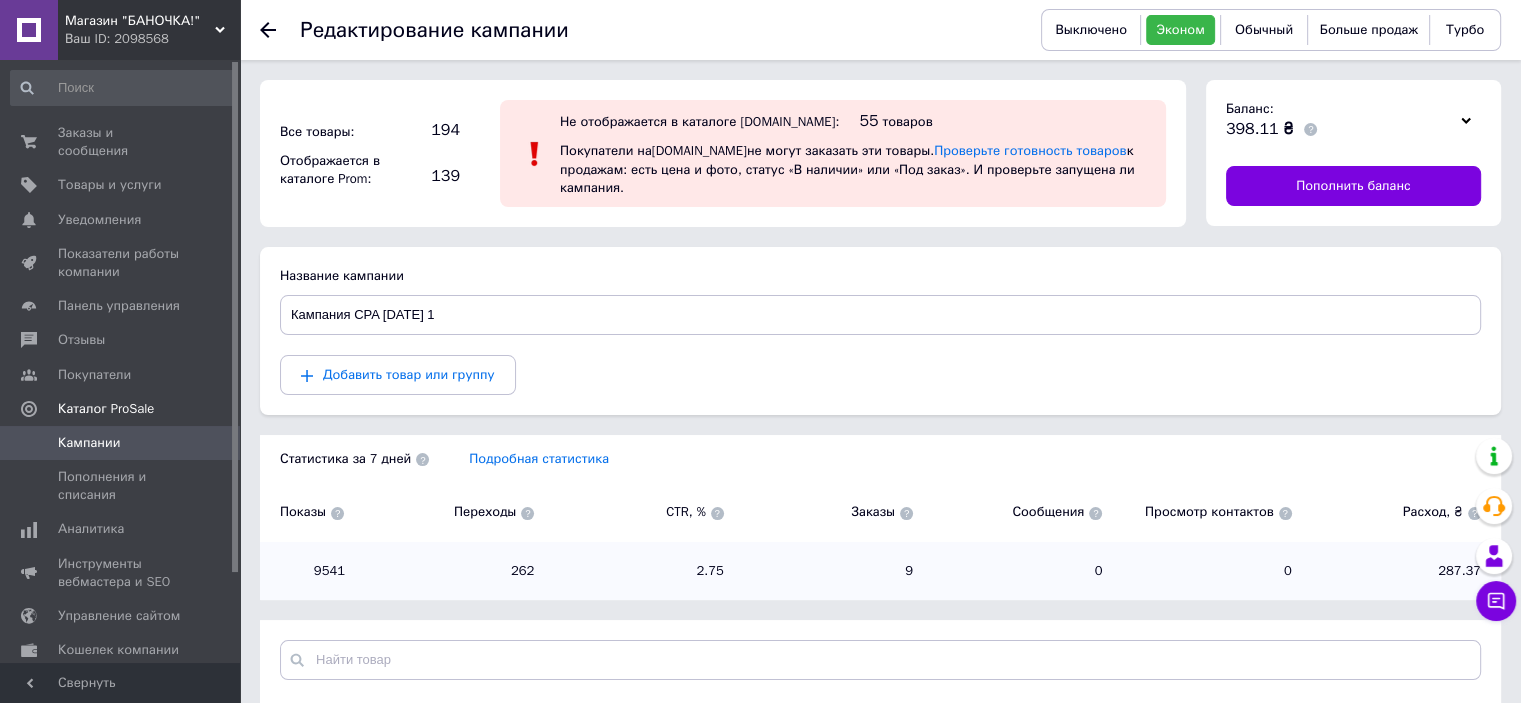 click 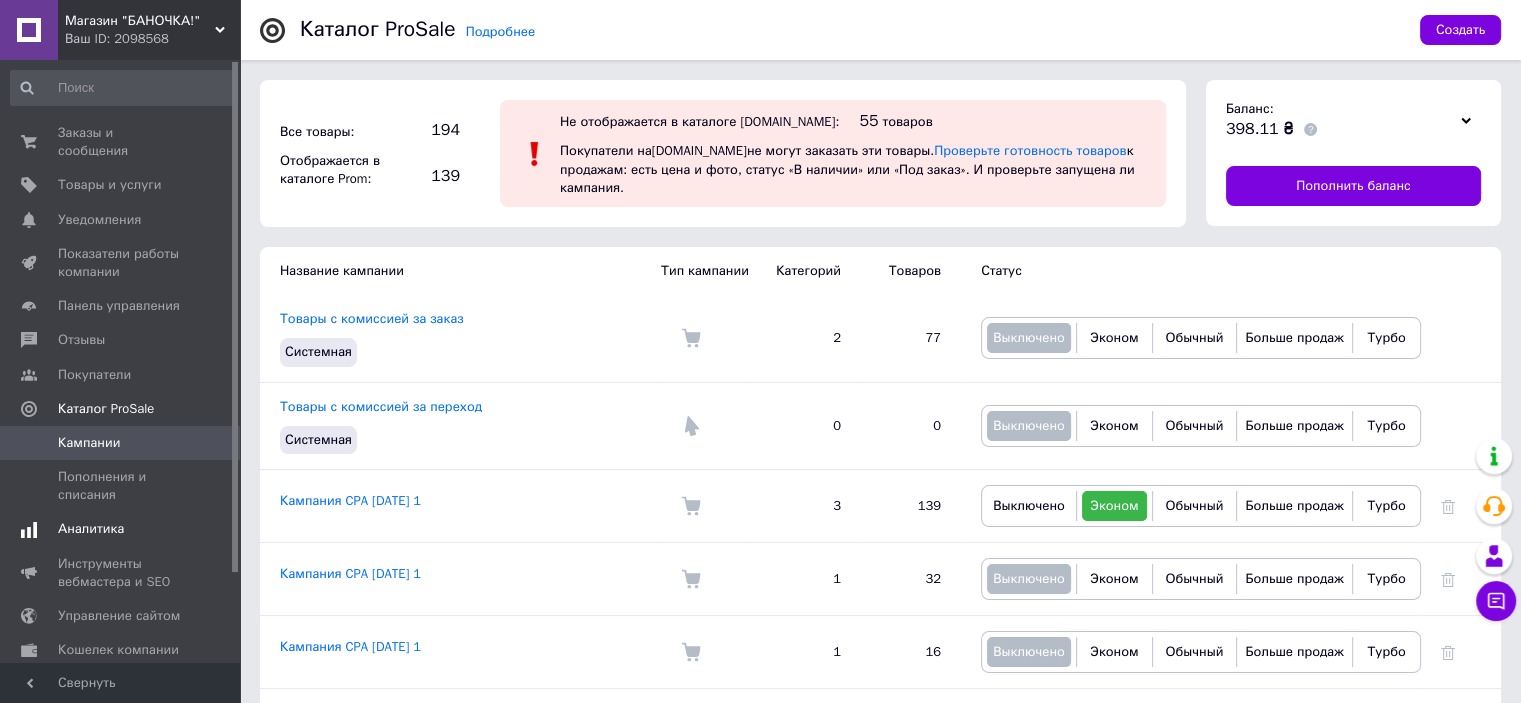 click on "Аналитика" at bounding box center [91, 529] 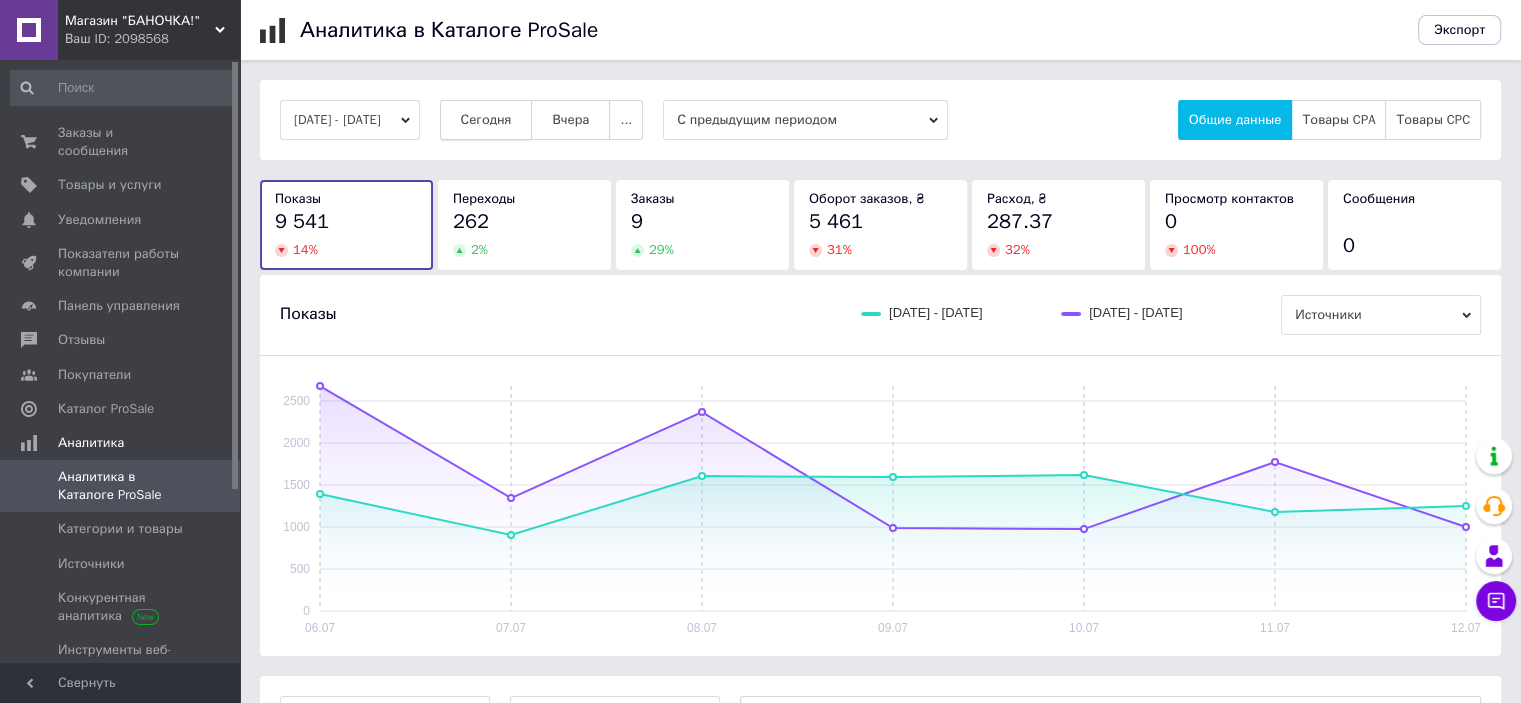 click on "Сегодня" at bounding box center [486, 120] 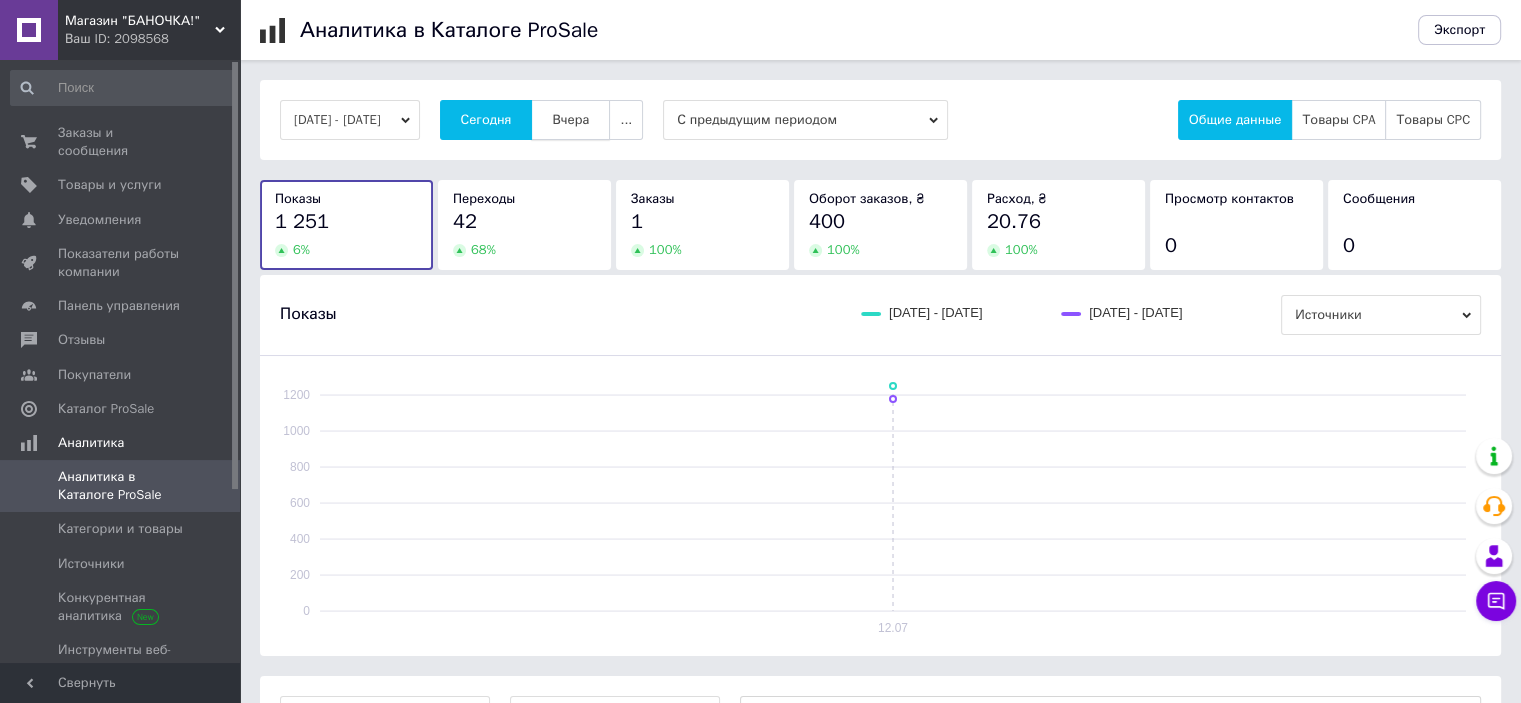 click on "Вчера" at bounding box center (570, 120) 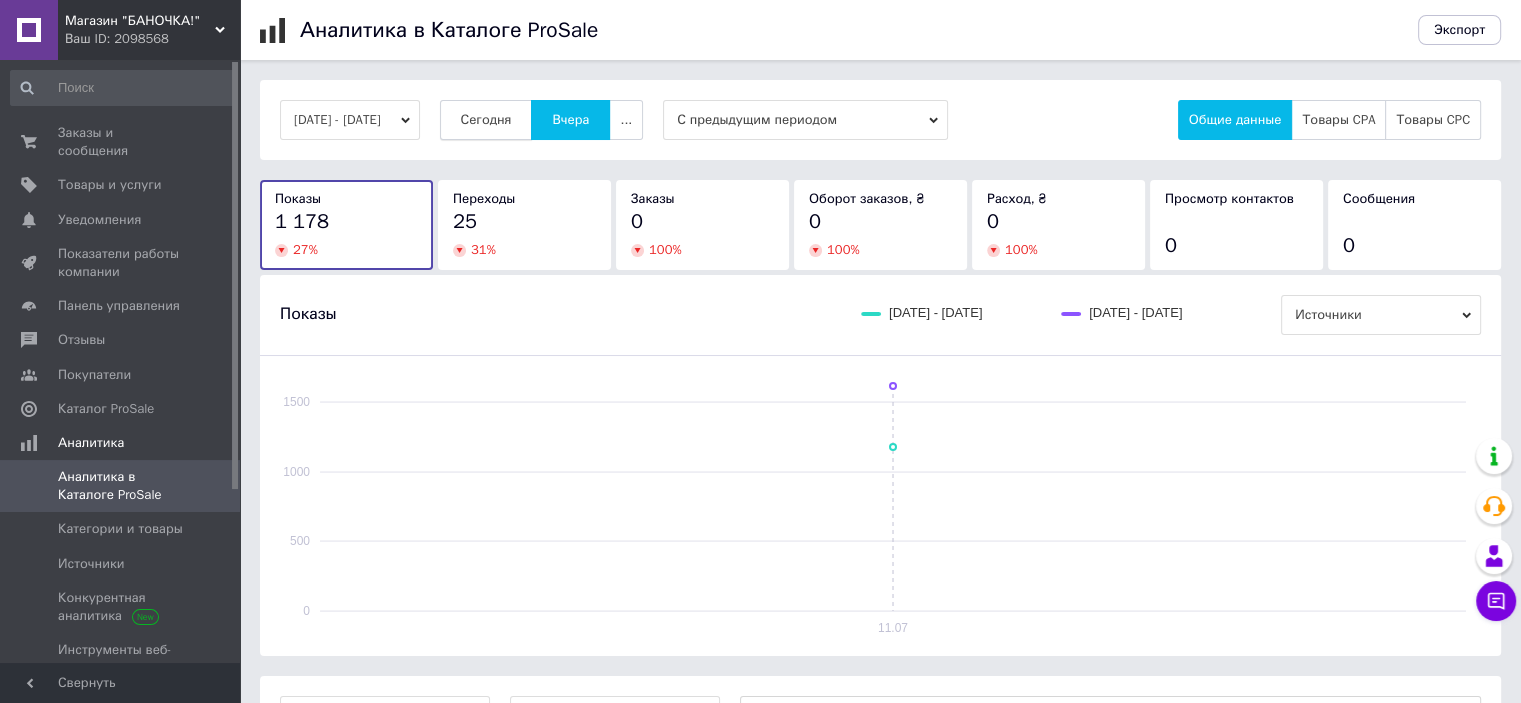 click on "Сегодня" at bounding box center (486, 120) 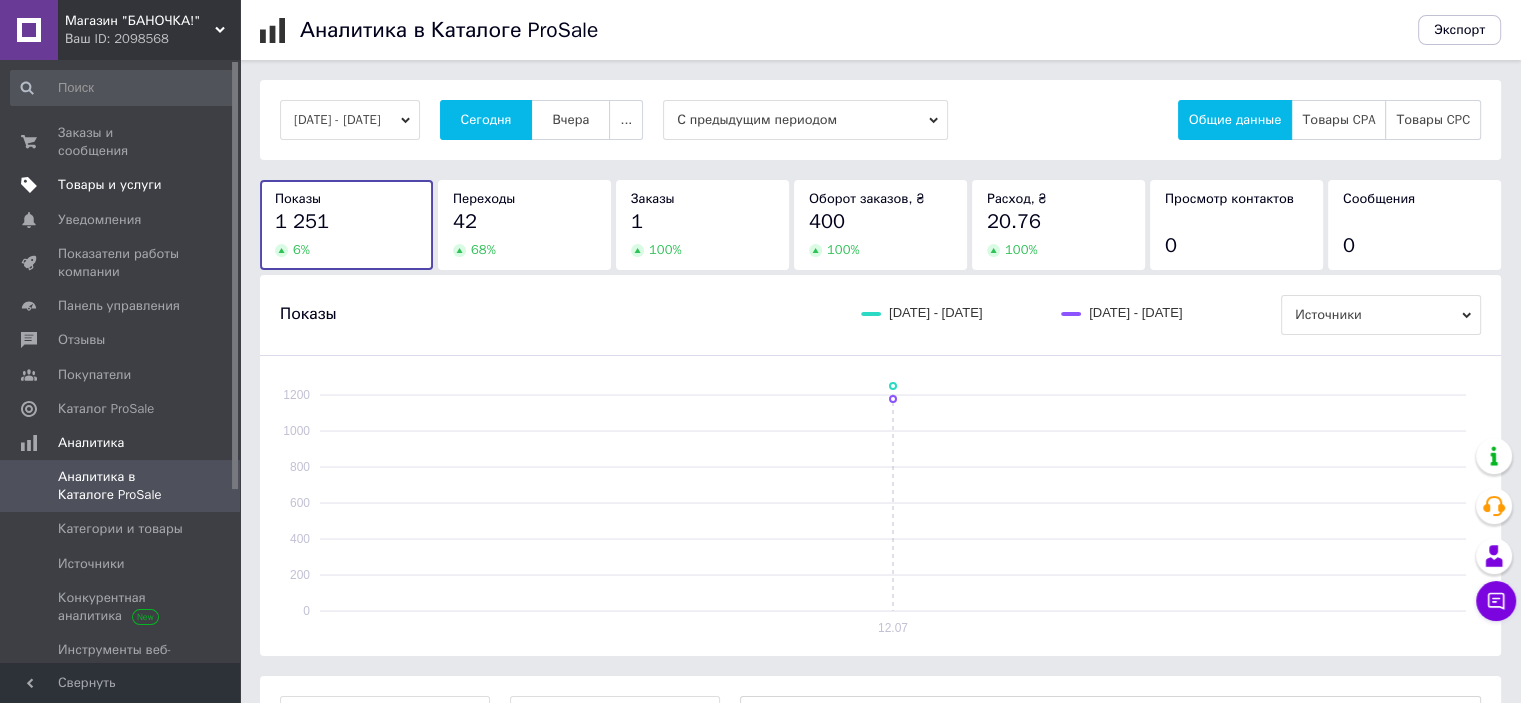 click on "Товары и услуги" at bounding box center (110, 185) 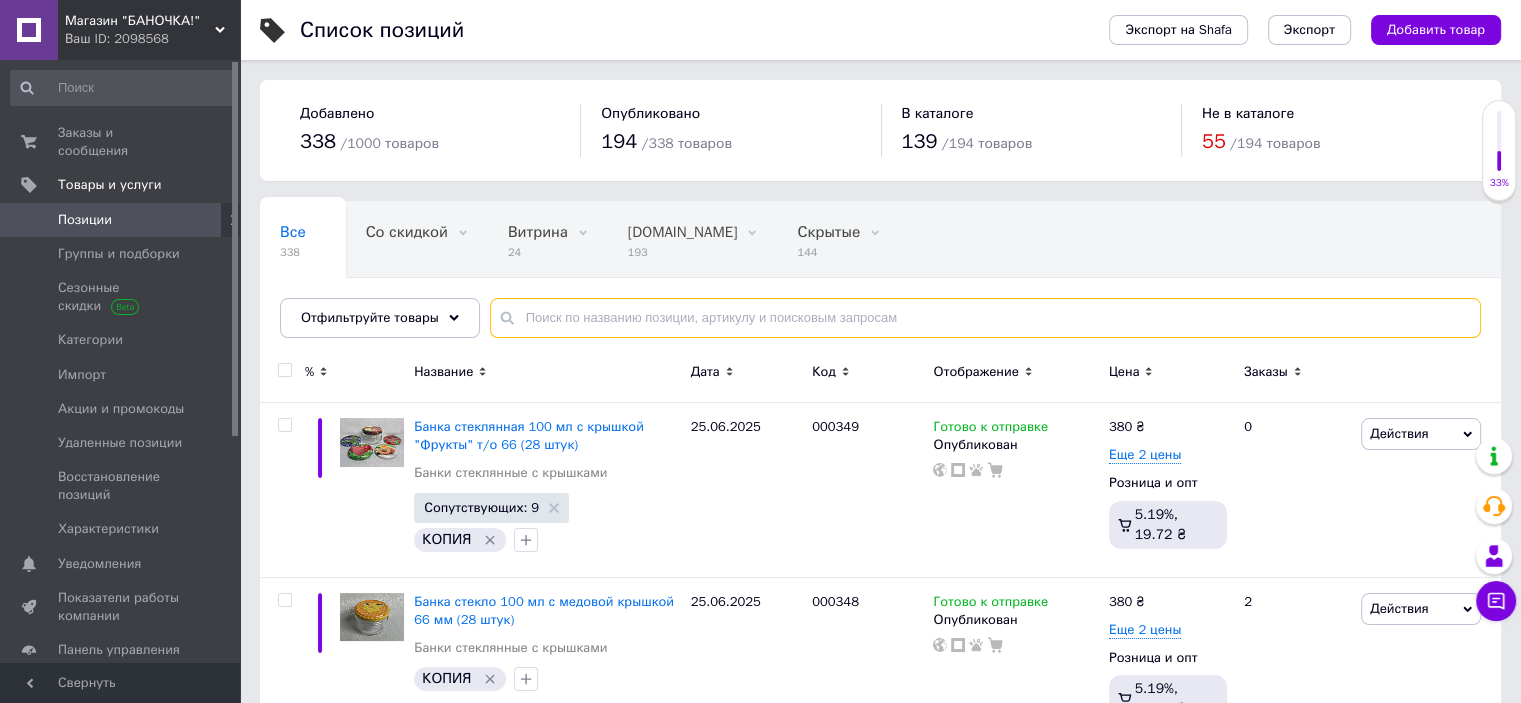 click at bounding box center [985, 318] 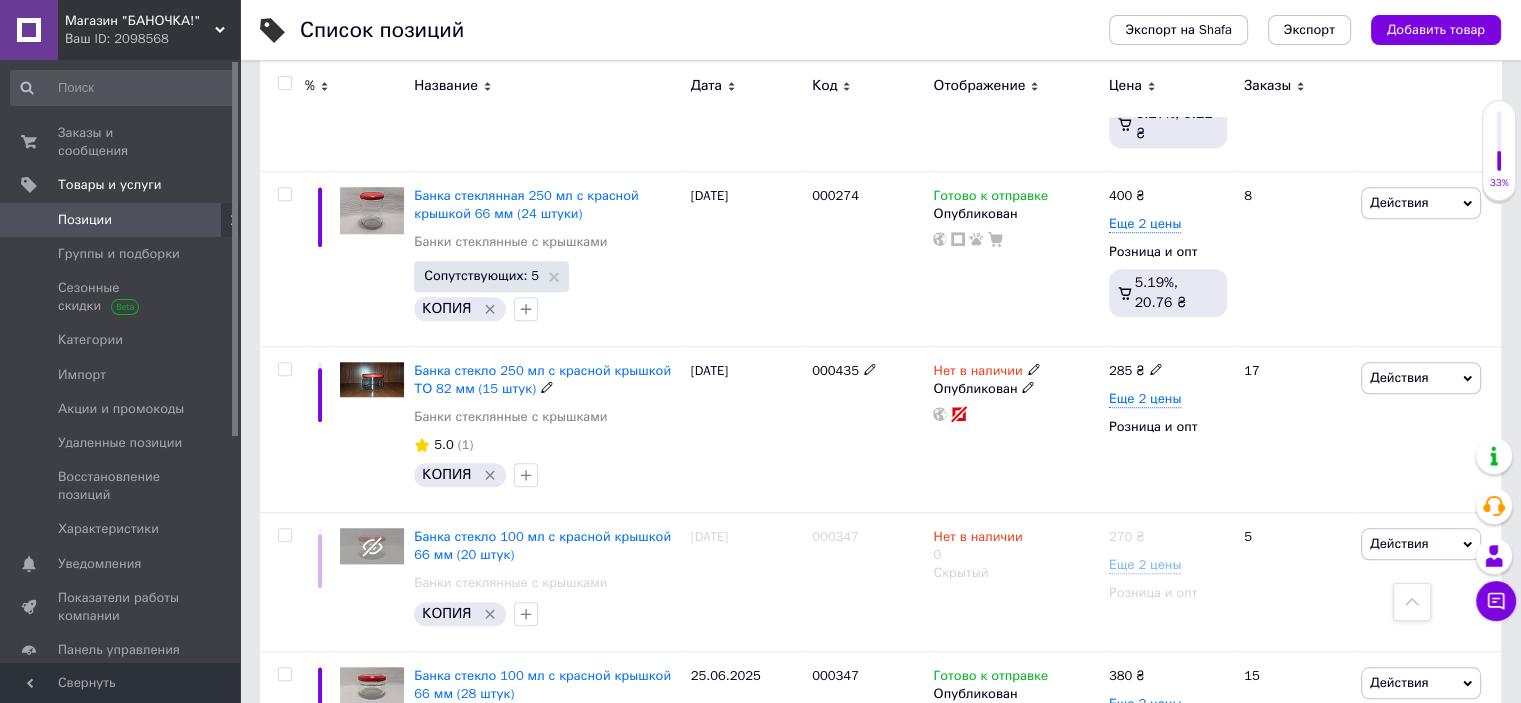 scroll, scrollTop: 1800, scrollLeft: 0, axis: vertical 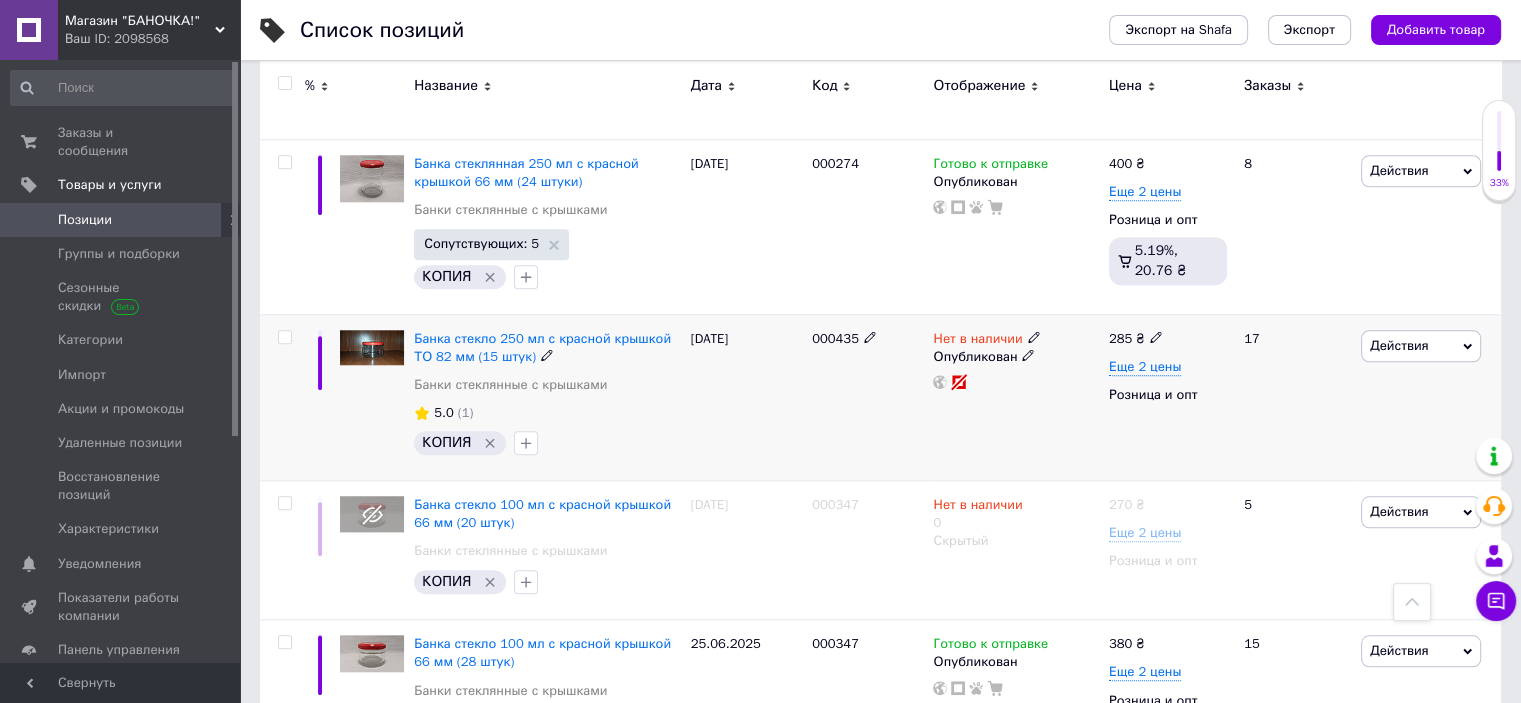 type on "красная" 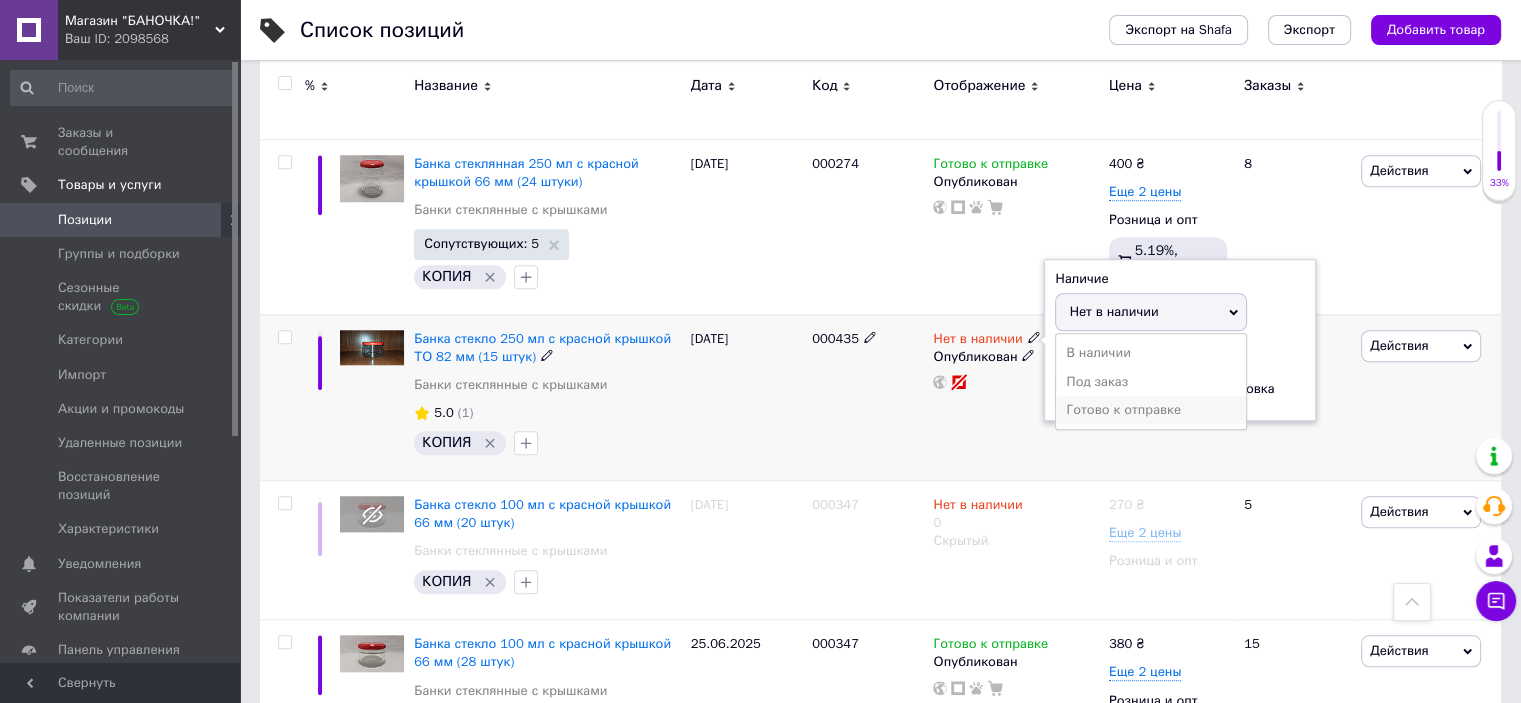 click on "Готово к отправке" at bounding box center [1151, 410] 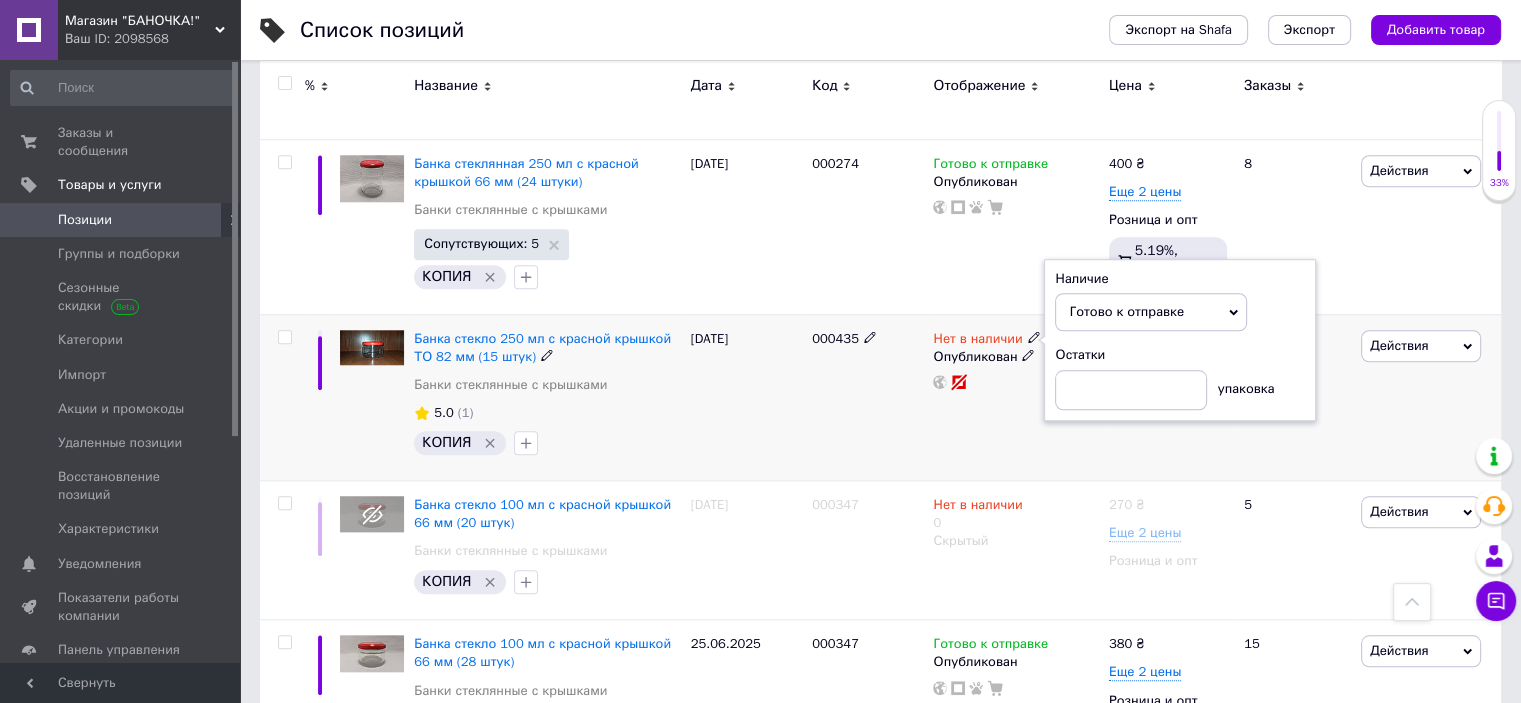 click on "[DATE]" at bounding box center (746, 397) 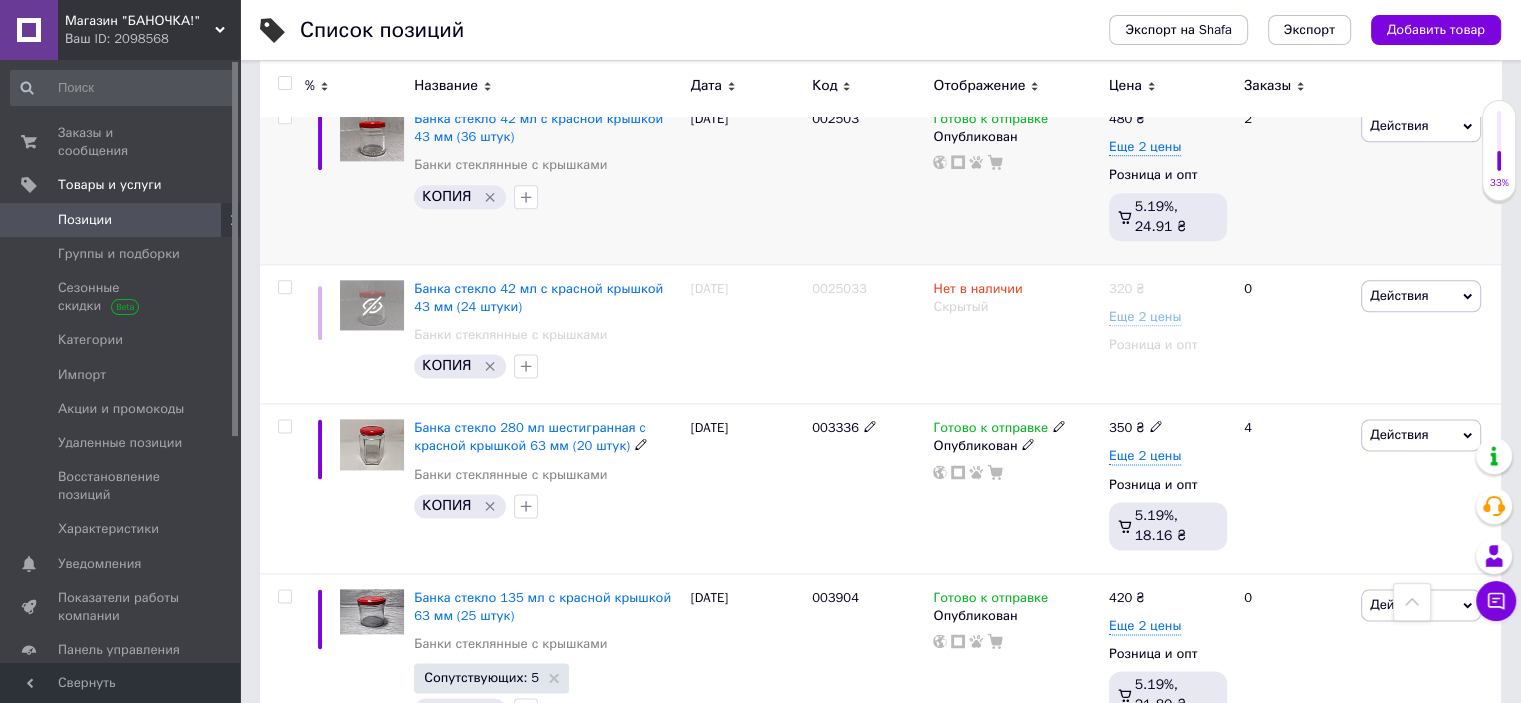 scroll, scrollTop: 2520, scrollLeft: 0, axis: vertical 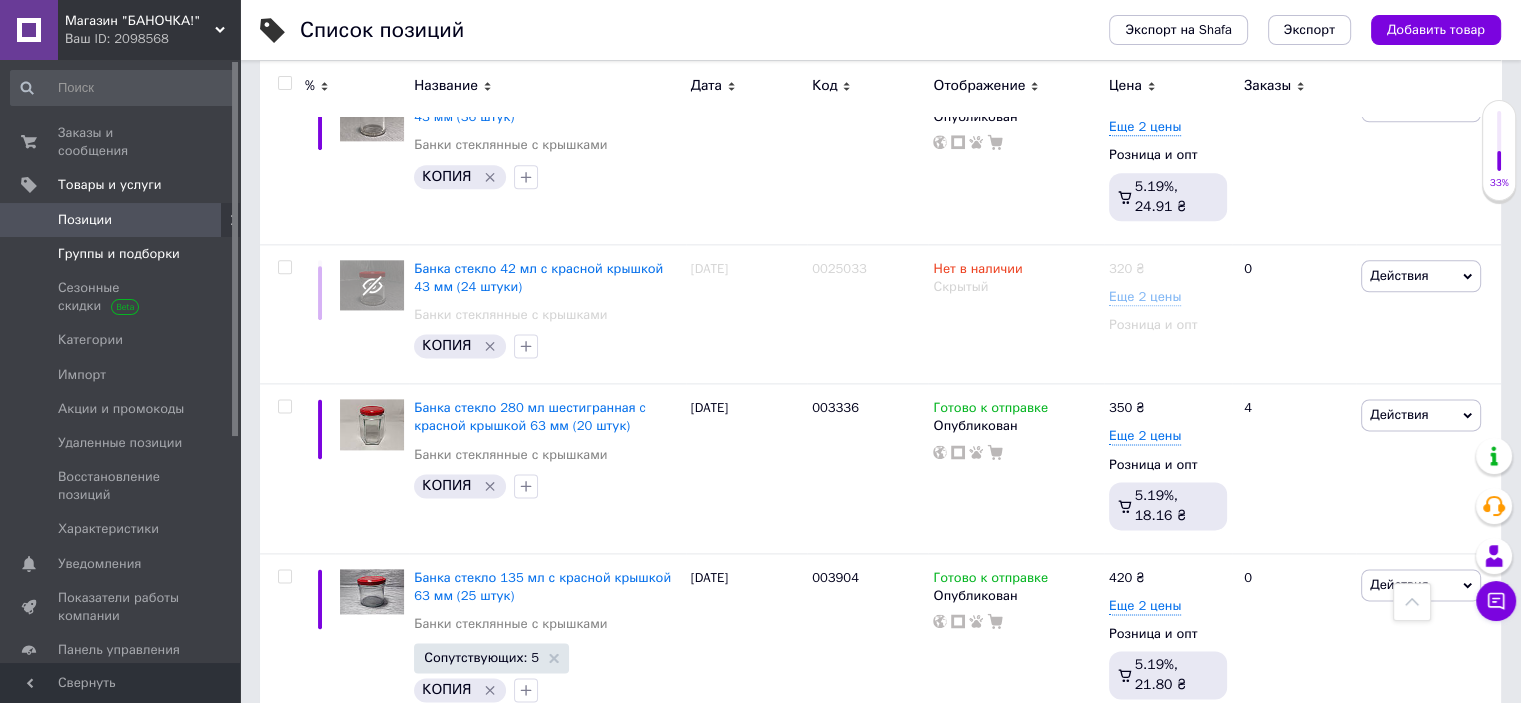 click on "Группы и подборки" at bounding box center (119, 254) 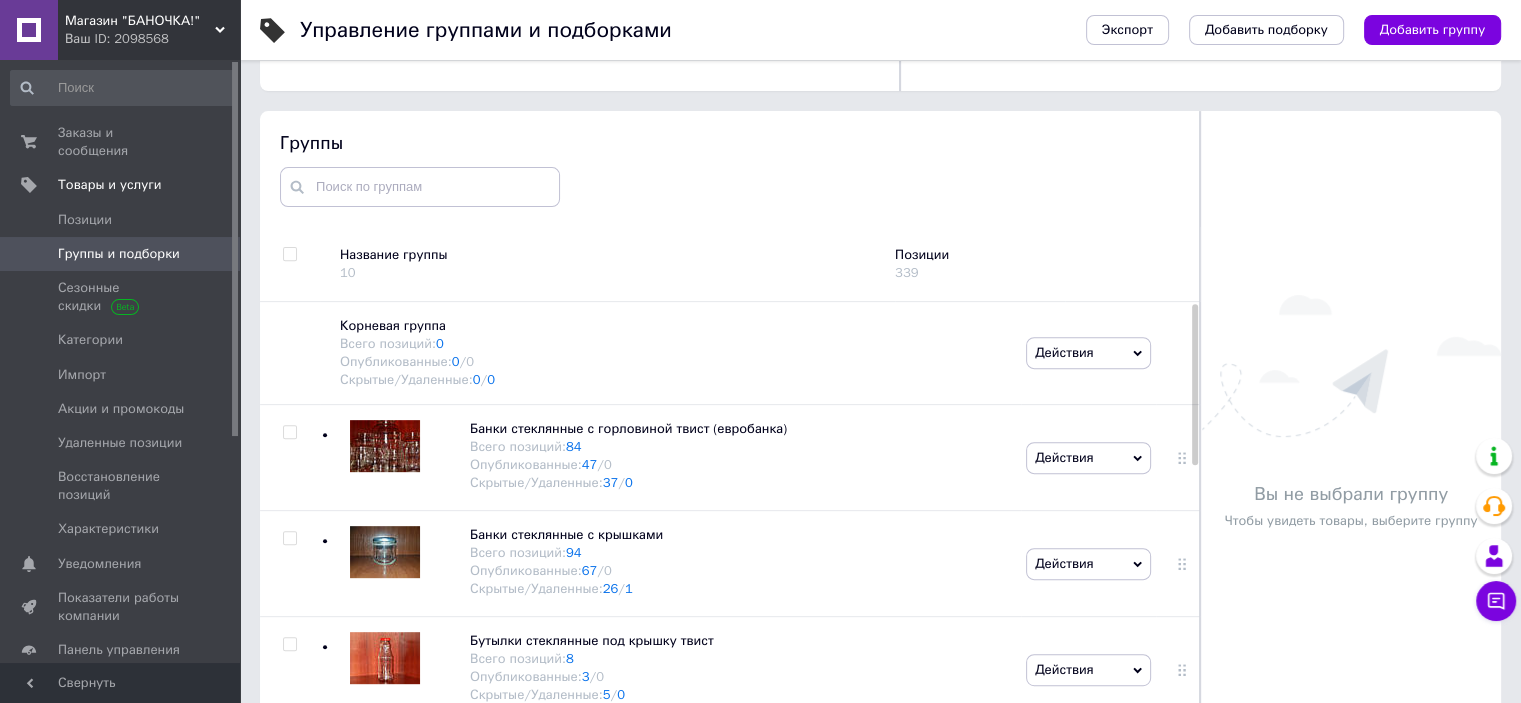 scroll, scrollTop: 733, scrollLeft: 0, axis: vertical 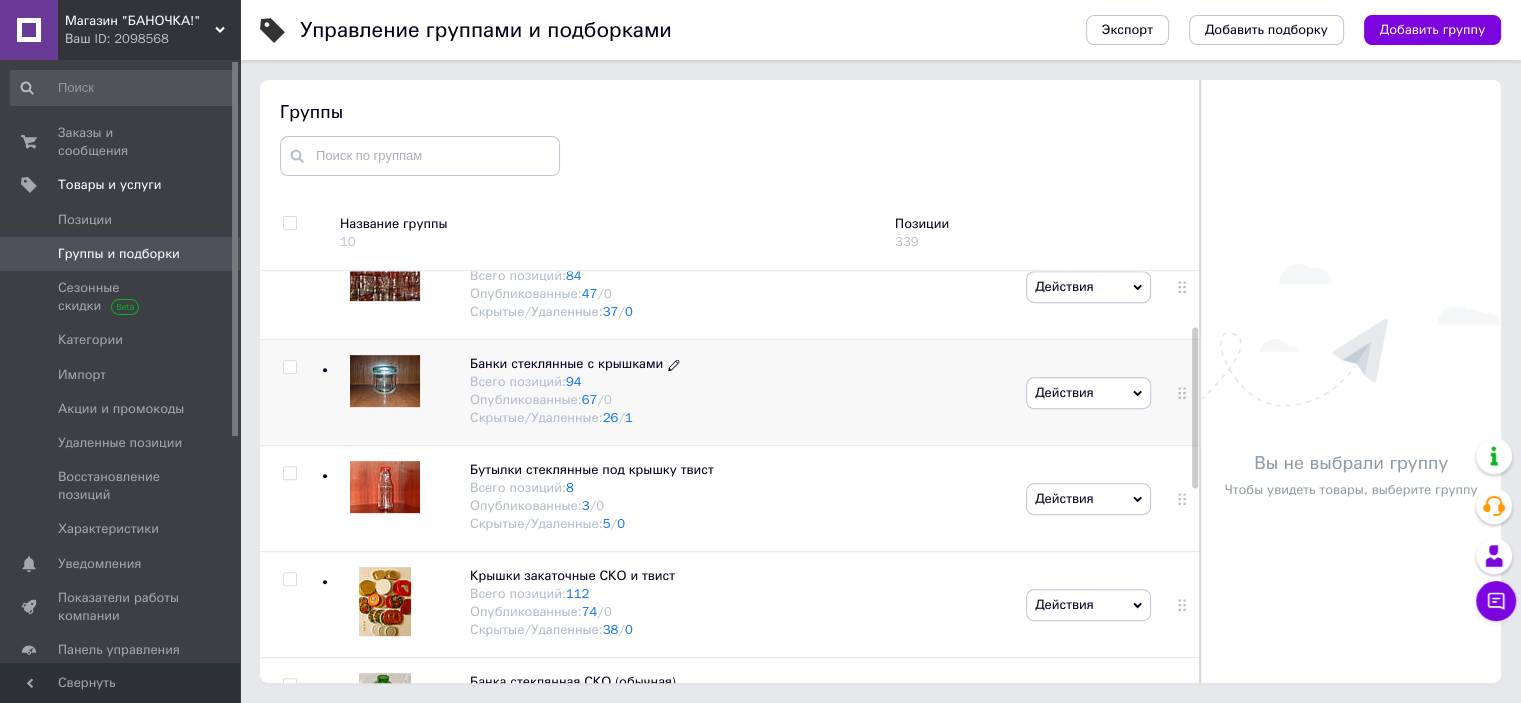 click on "Банки стеклянные с крышками" at bounding box center [566, 363] 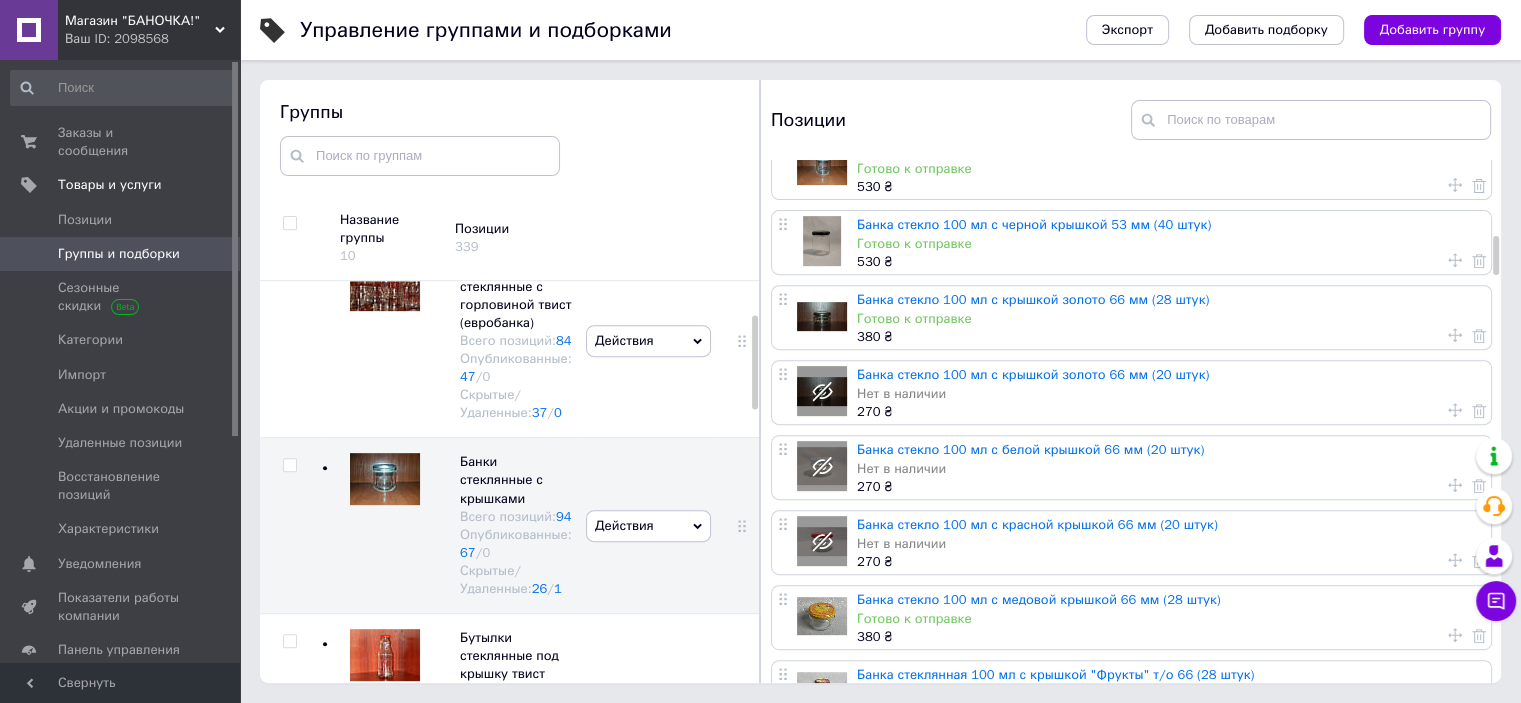 scroll, scrollTop: 1500, scrollLeft: 0, axis: vertical 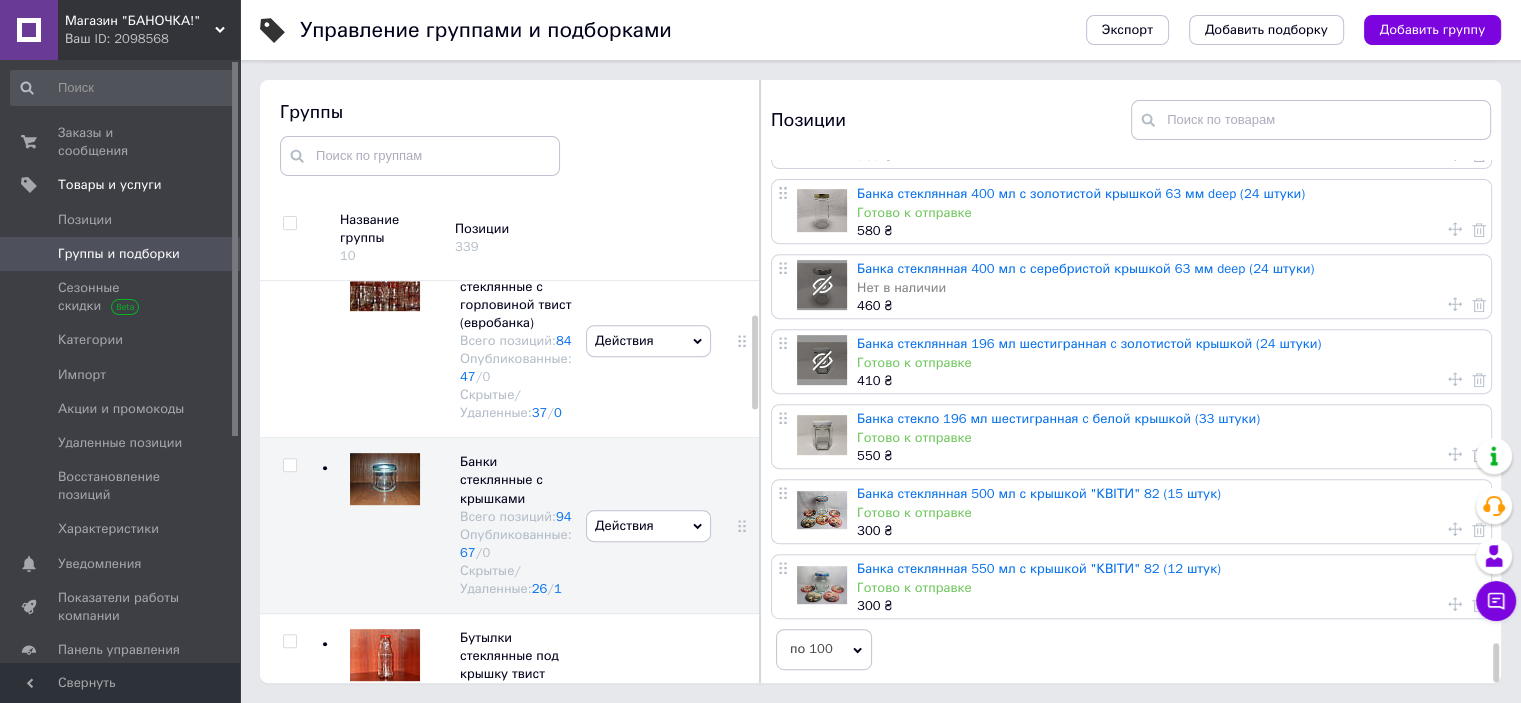 drag, startPoint x: 1498, startPoint y: 287, endPoint x: 1463, endPoint y: 678, distance: 392.5634 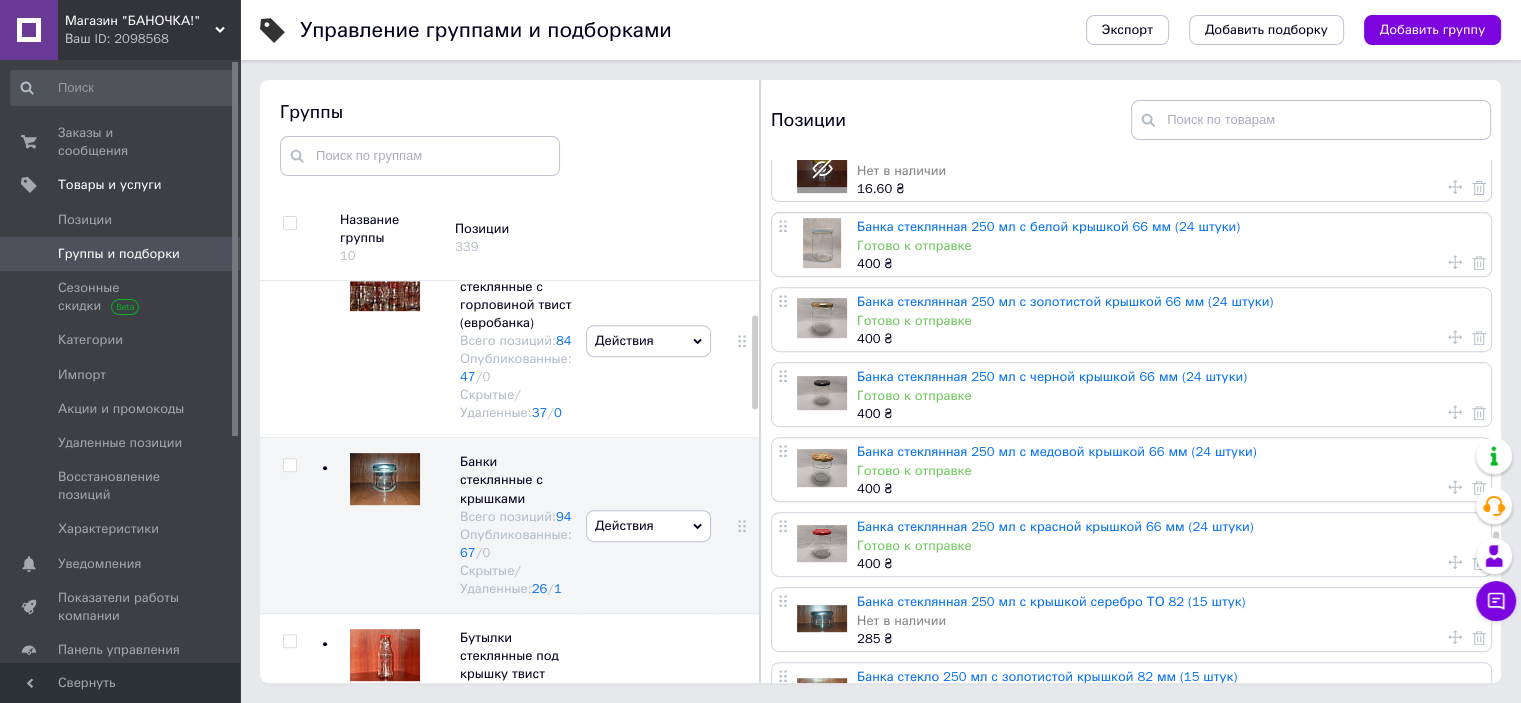 scroll, scrollTop: 5100, scrollLeft: 0, axis: vertical 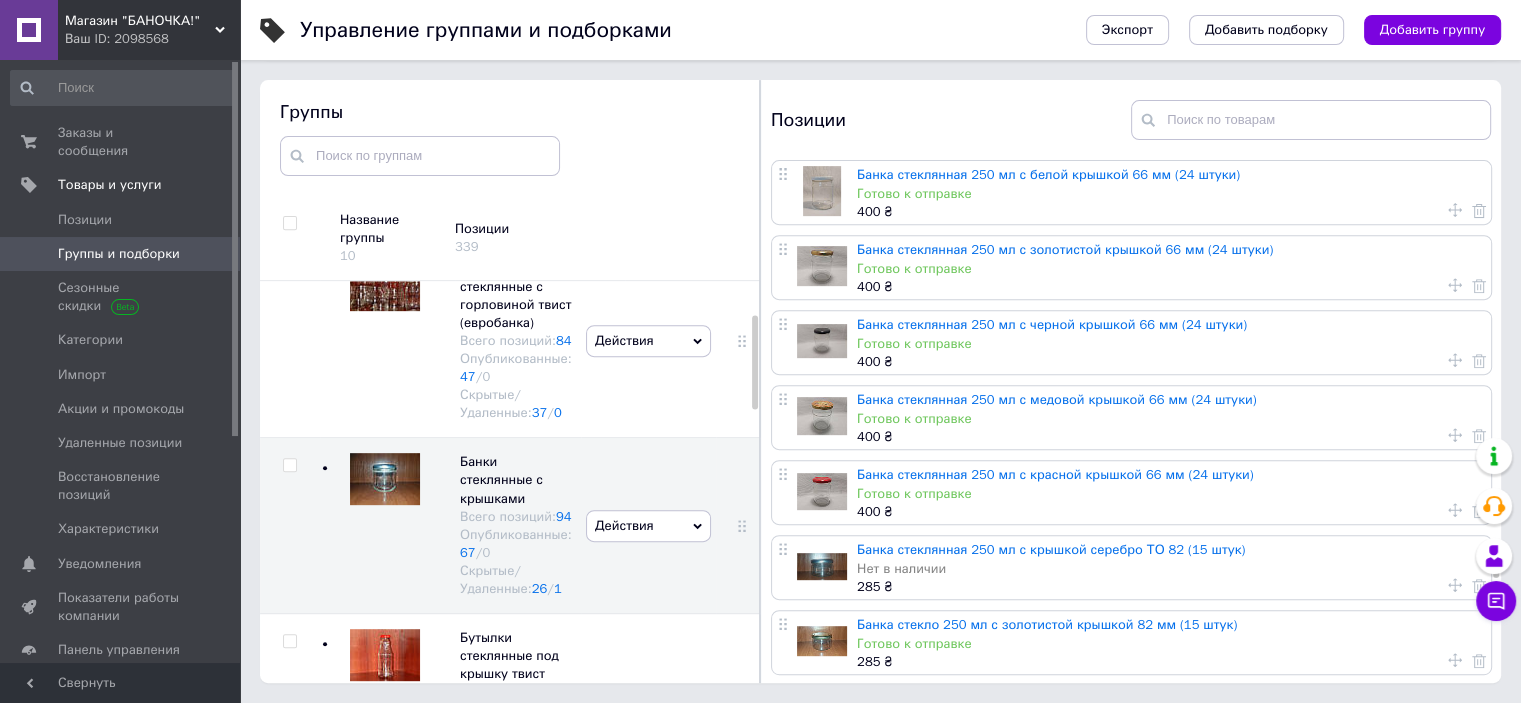 click at bounding box center (822, 416) 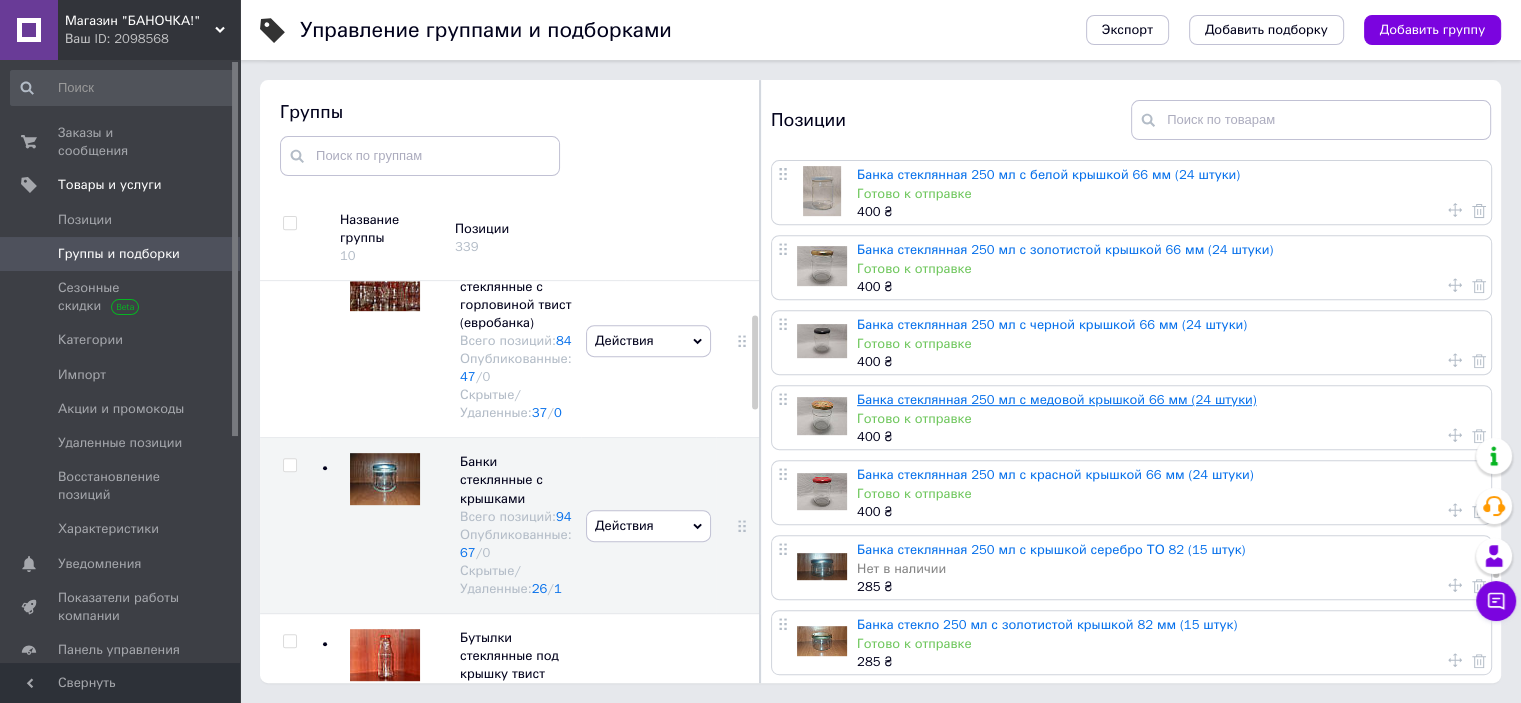 click on "Банка стеклянная 250 мл с медовой крышкой 66 мм (24 штуки)" at bounding box center [1057, 399] 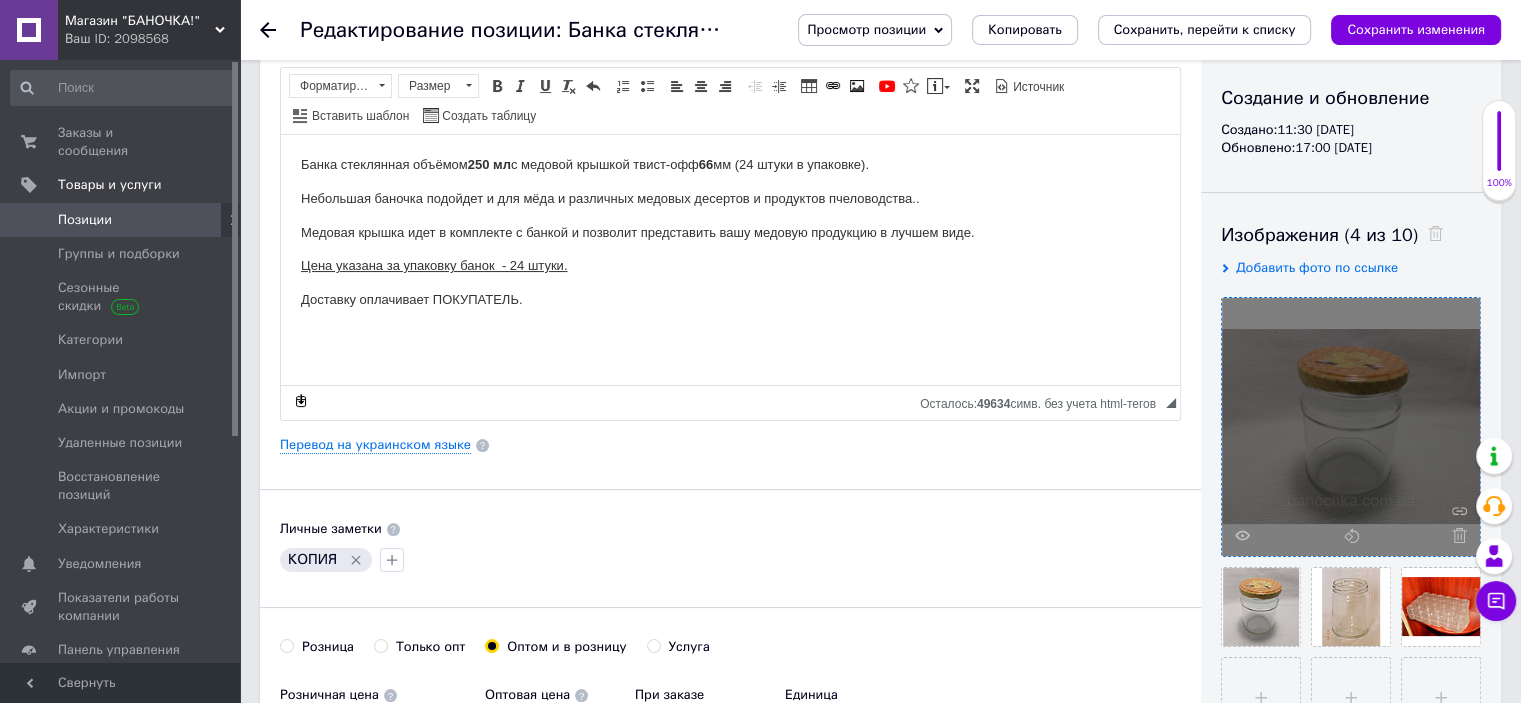scroll, scrollTop: 0, scrollLeft: 0, axis: both 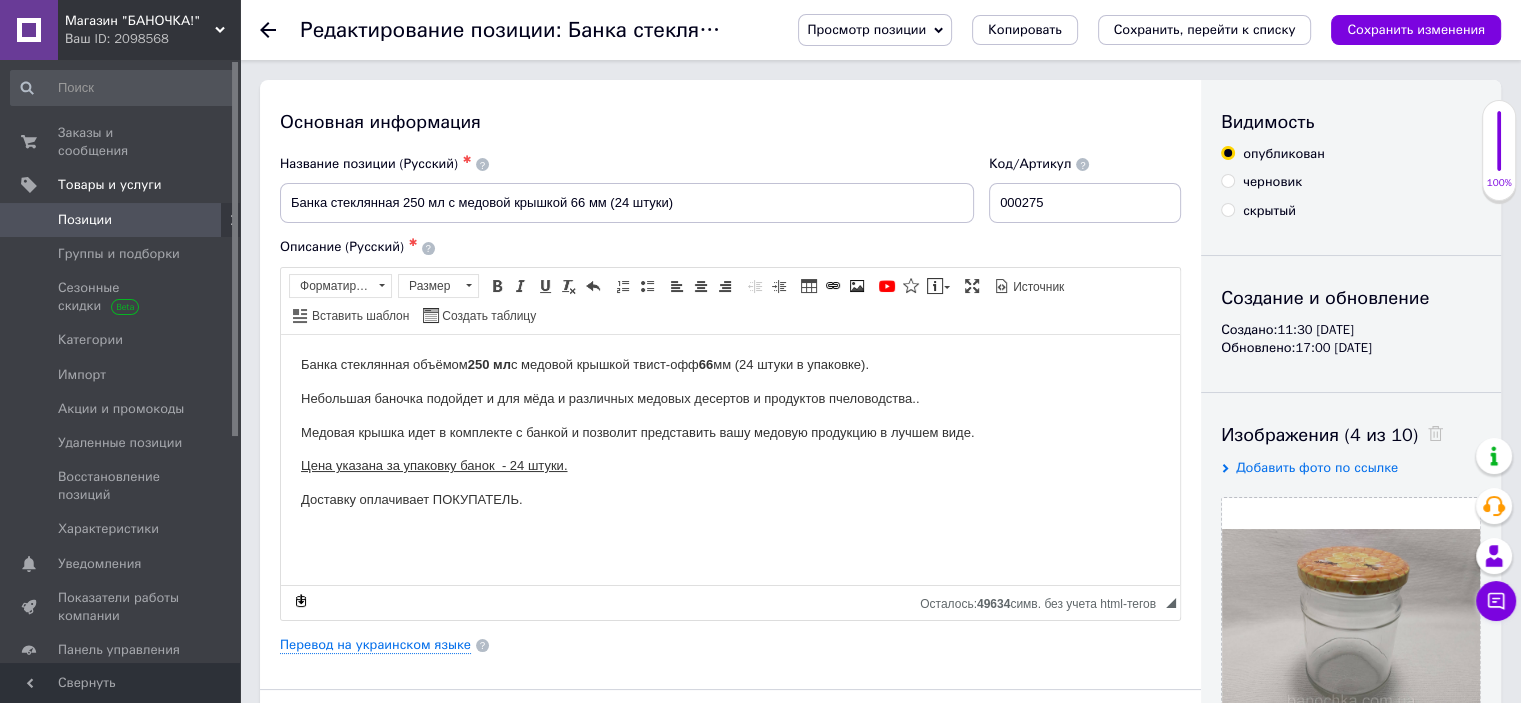 click 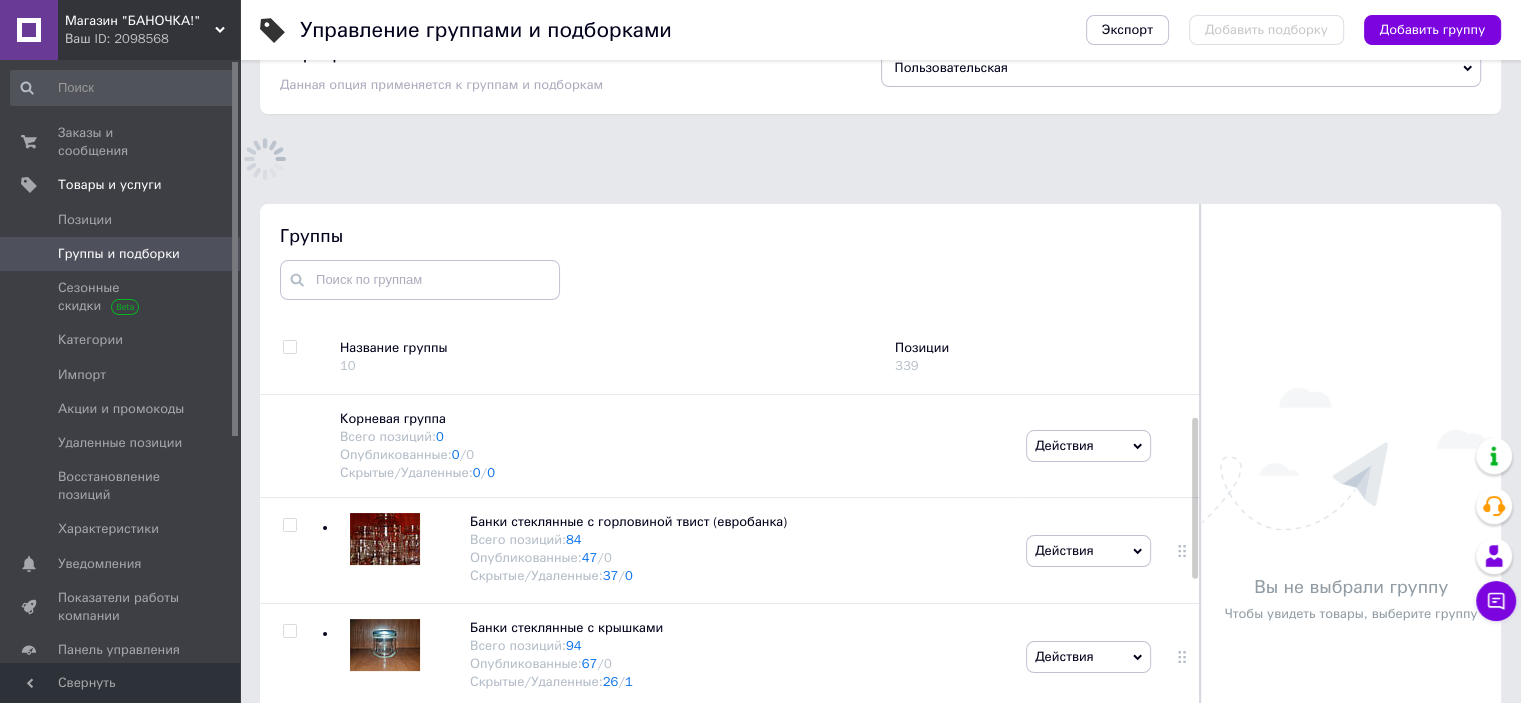 scroll, scrollTop: 183, scrollLeft: 0, axis: vertical 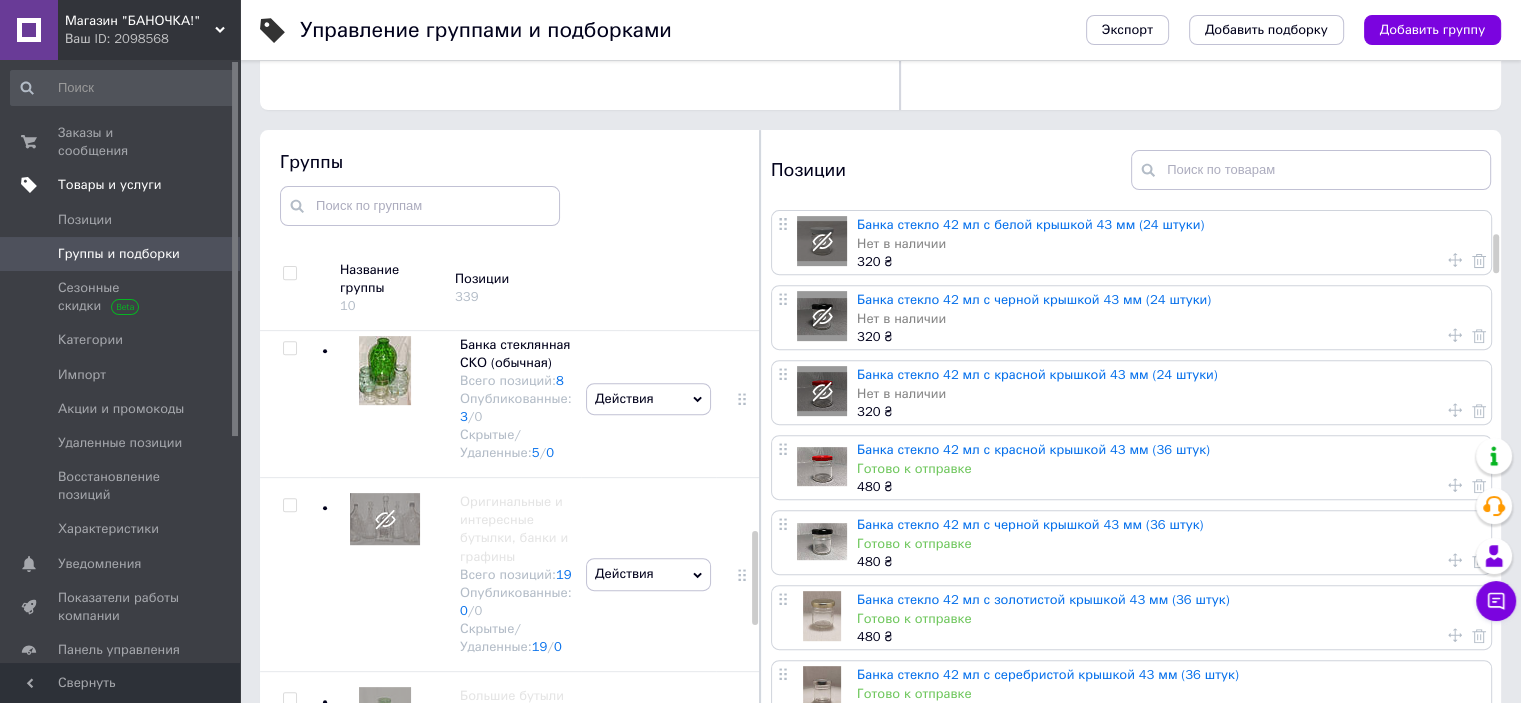 click on "Товары и услуги" at bounding box center (110, 185) 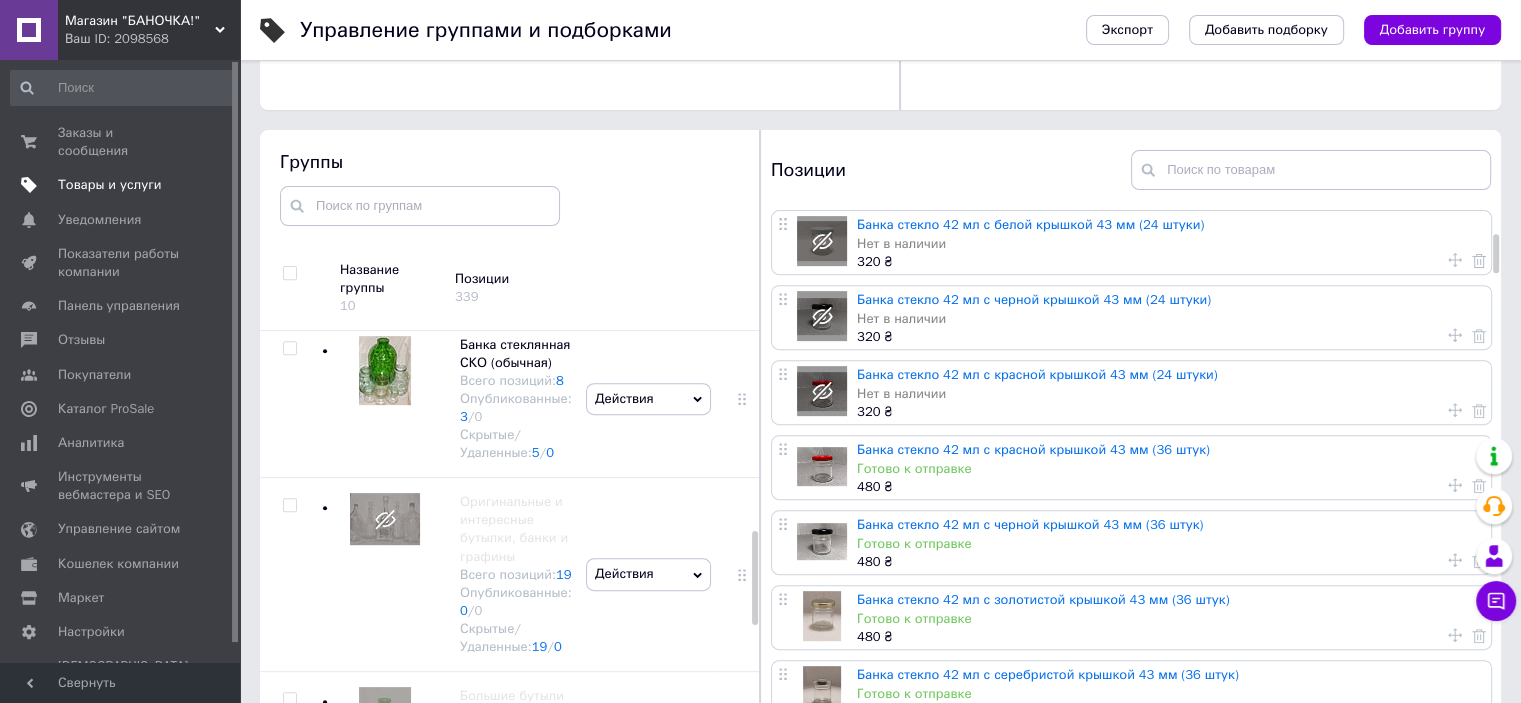 click on "Товары и услуги" at bounding box center (110, 185) 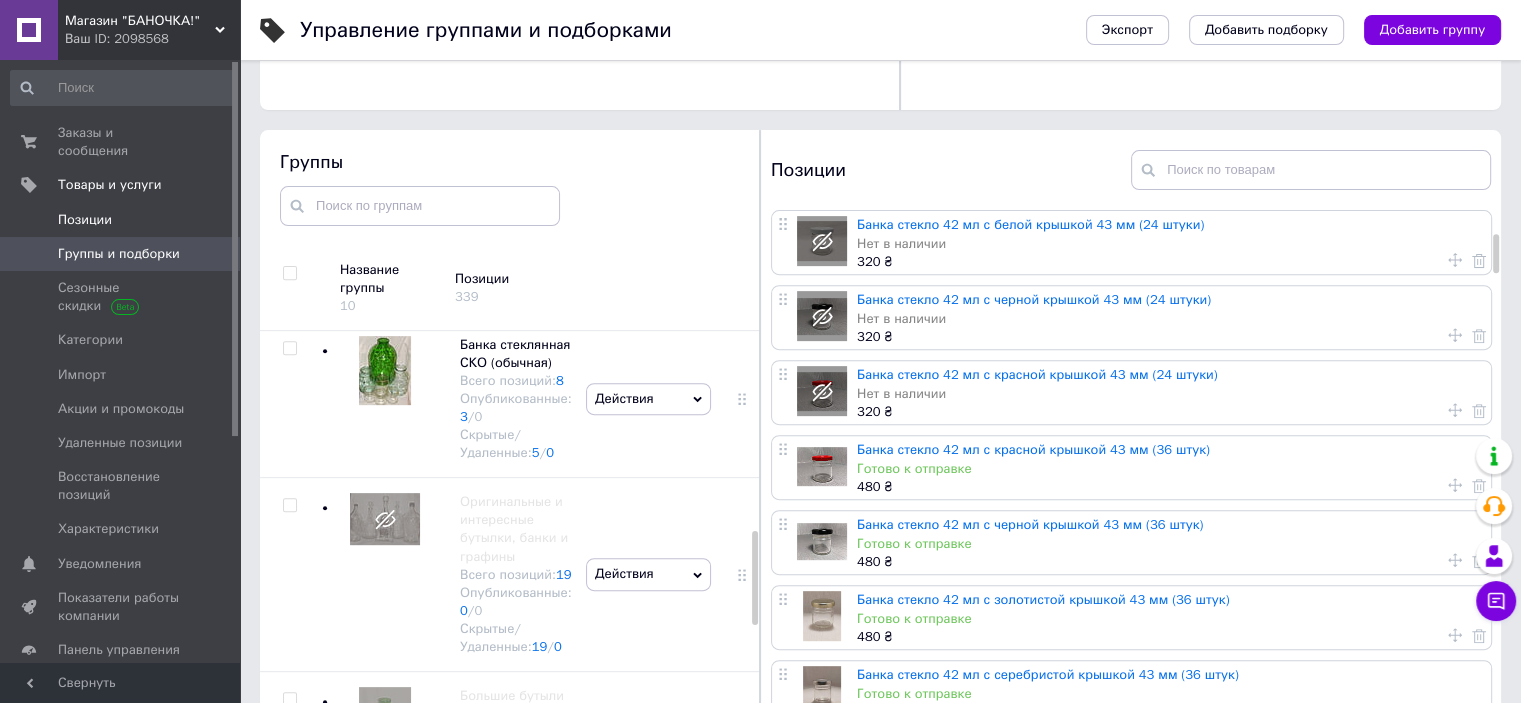 click on "Позиции" at bounding box center (85, 220) 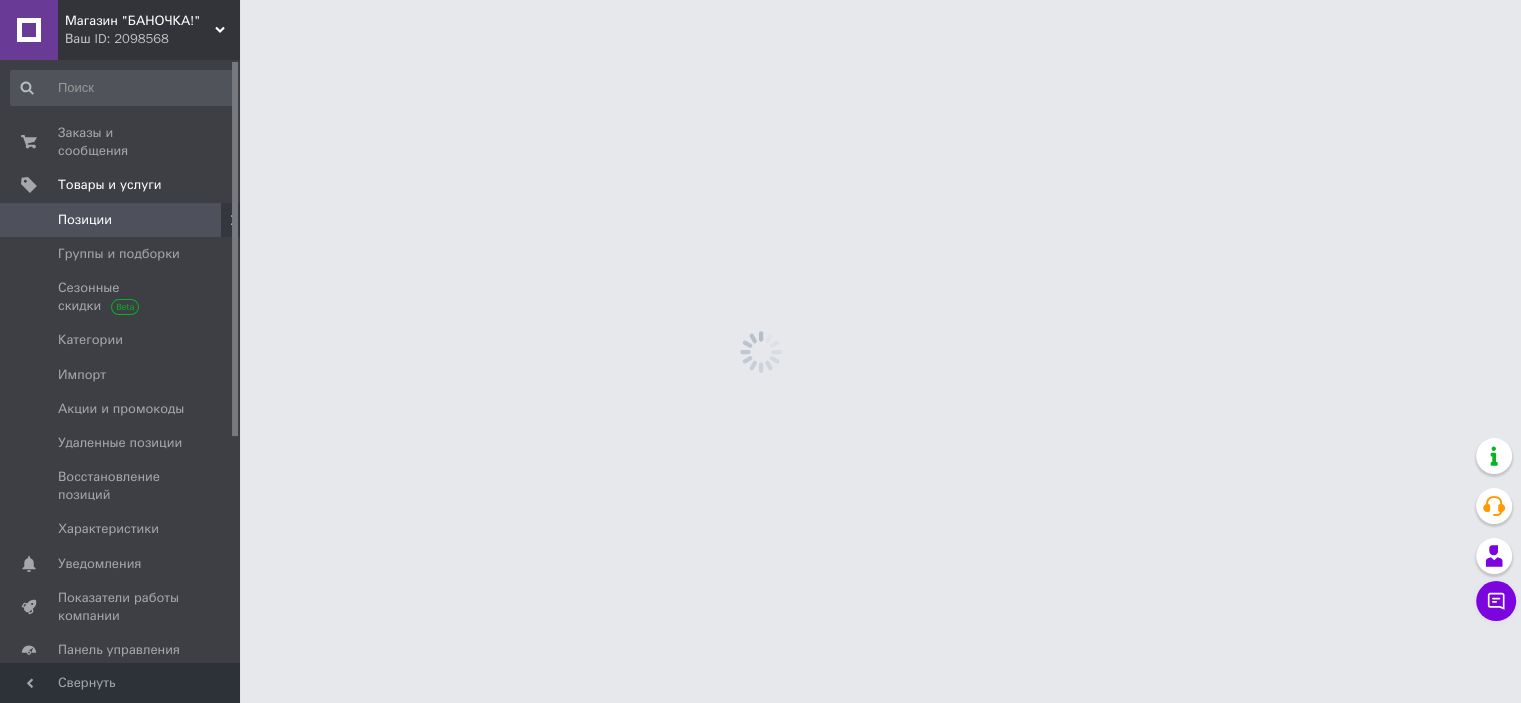 scroll, scrollTop: 0, scrollLeft: 0, axis: both 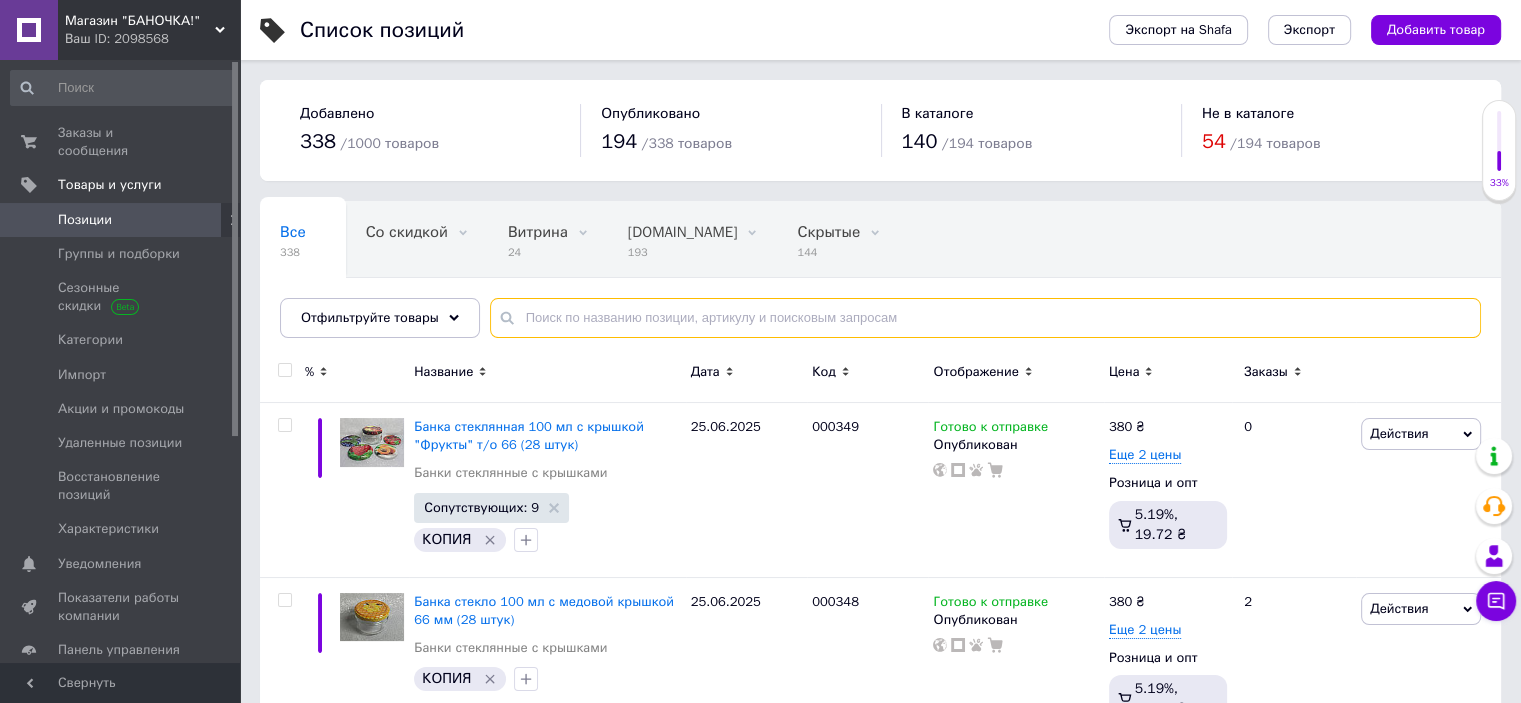 click at bounding box center (985, 318) 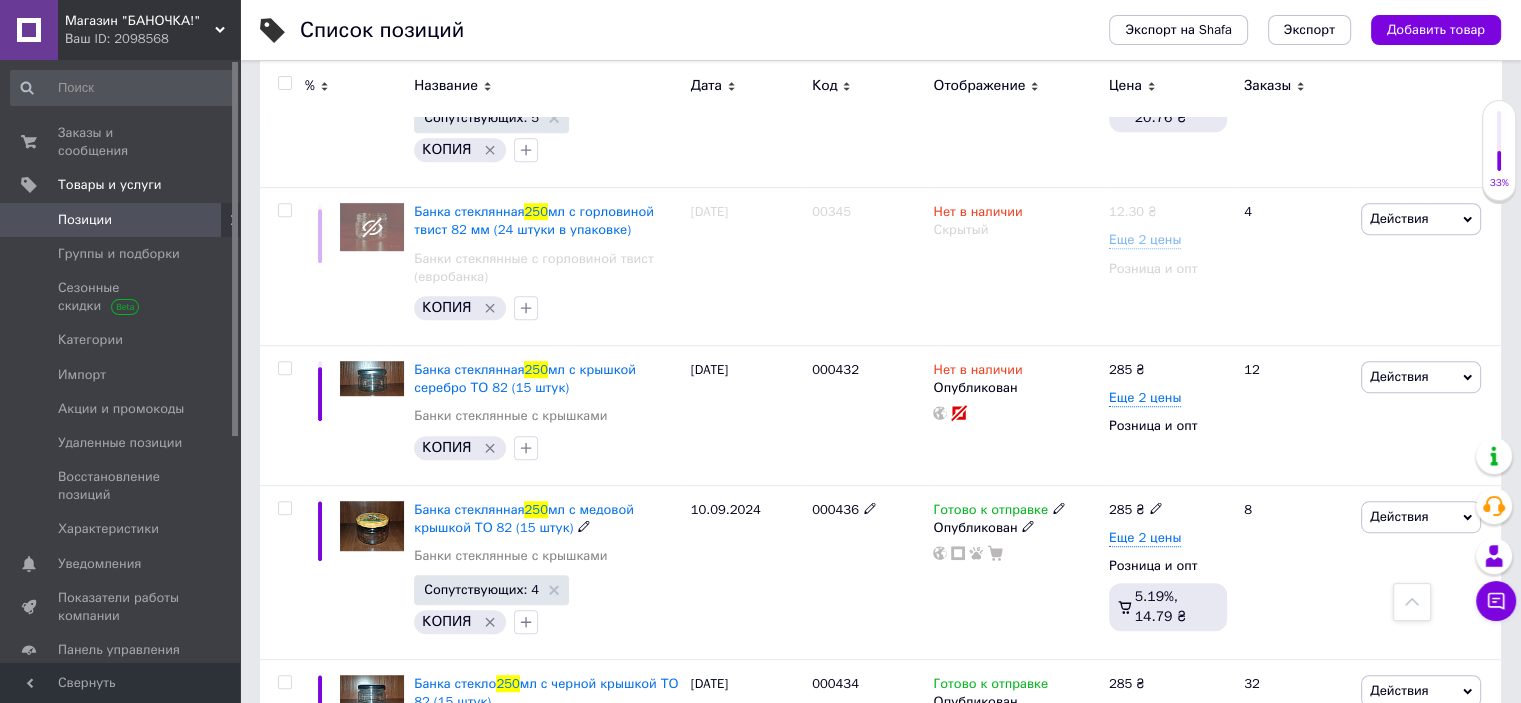 scroll, scrollTop: 800, scrollLeft: 0, axis: vertical 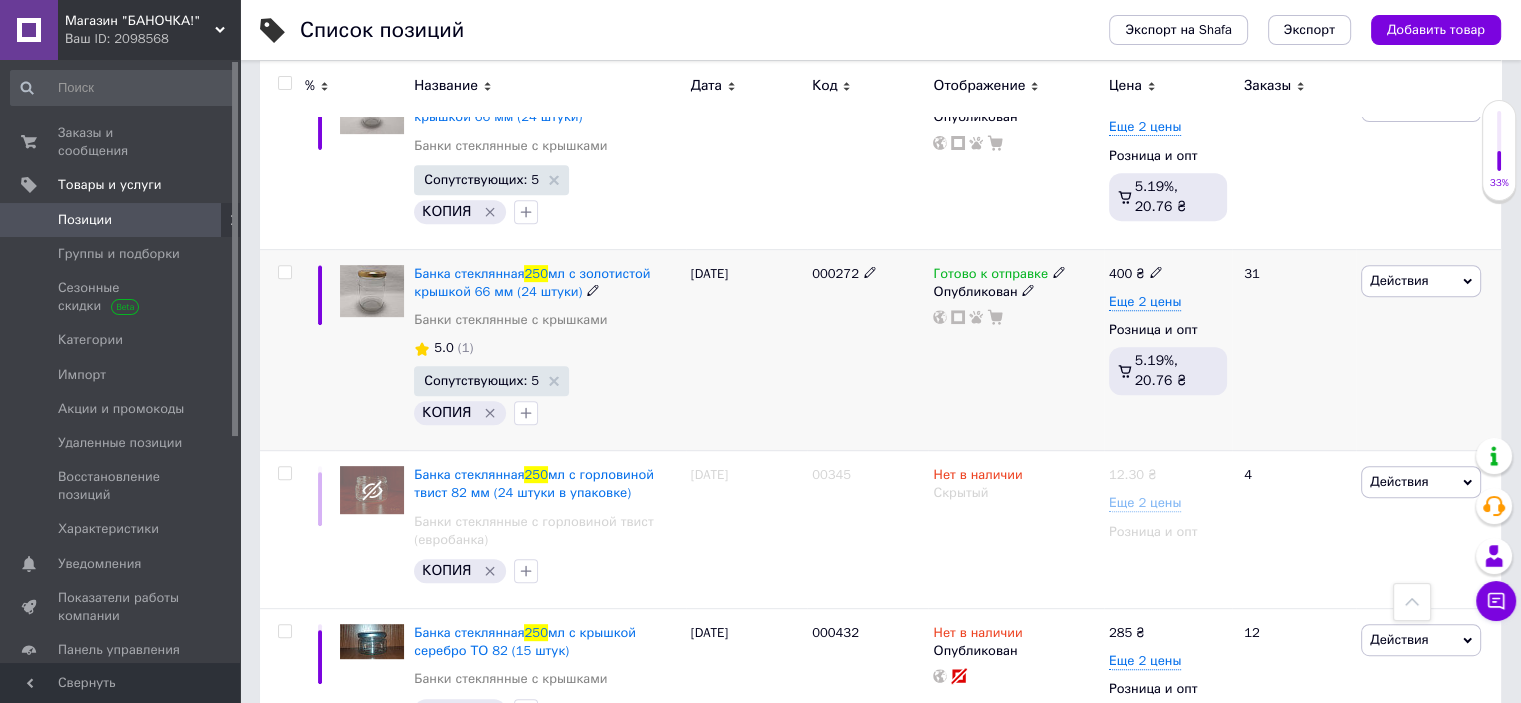 type on "250" 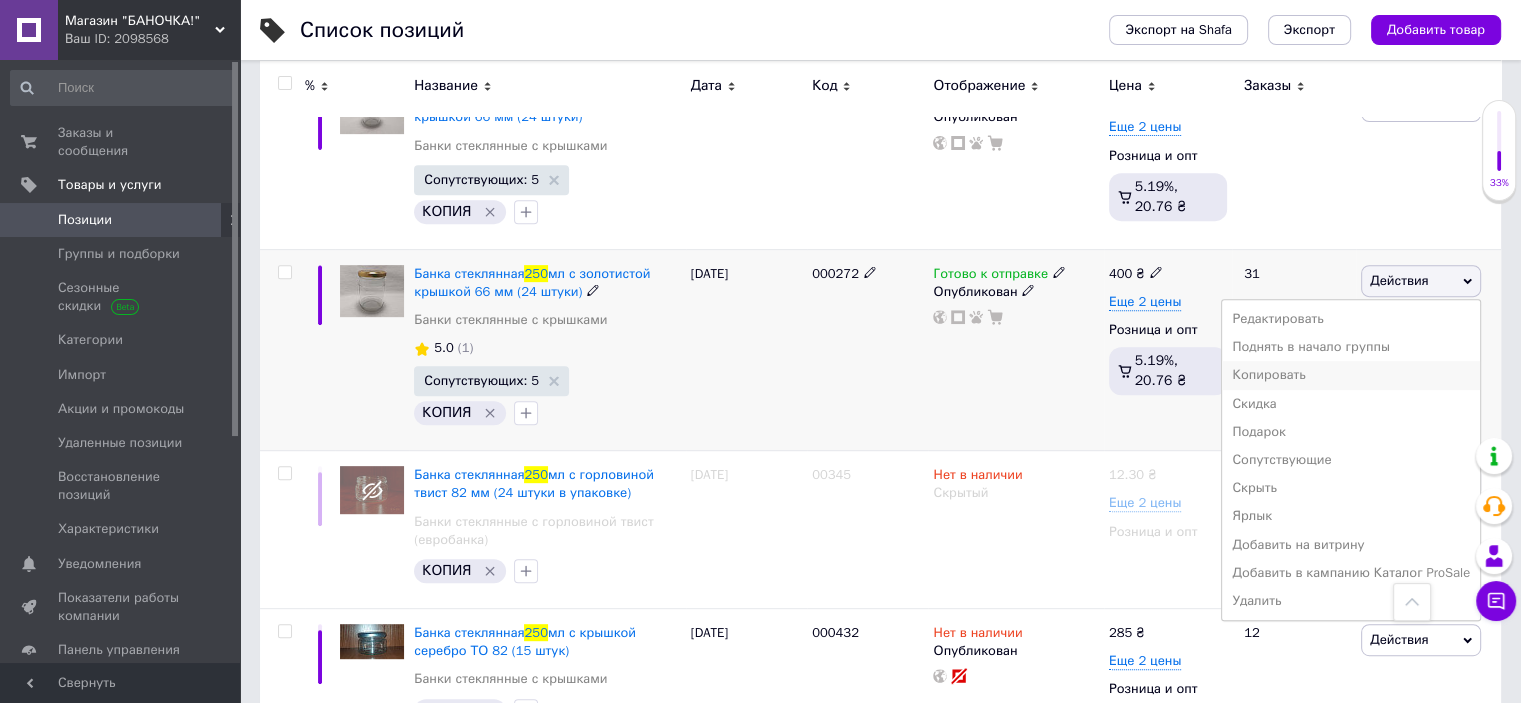 click on "Копировать" at bounding box center [1351, 375] 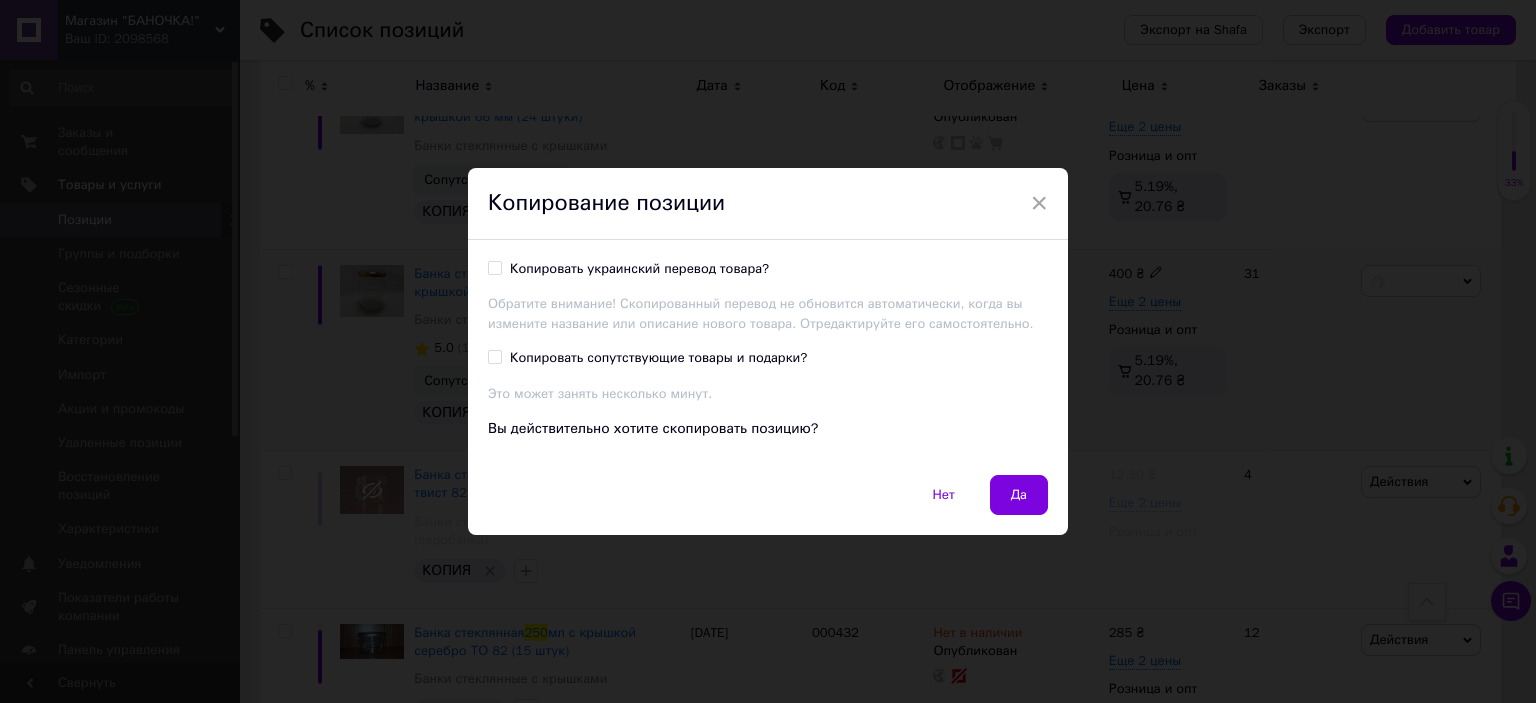 click on "Копировать украинский перевод товара?" at bounding box center [494, 267] 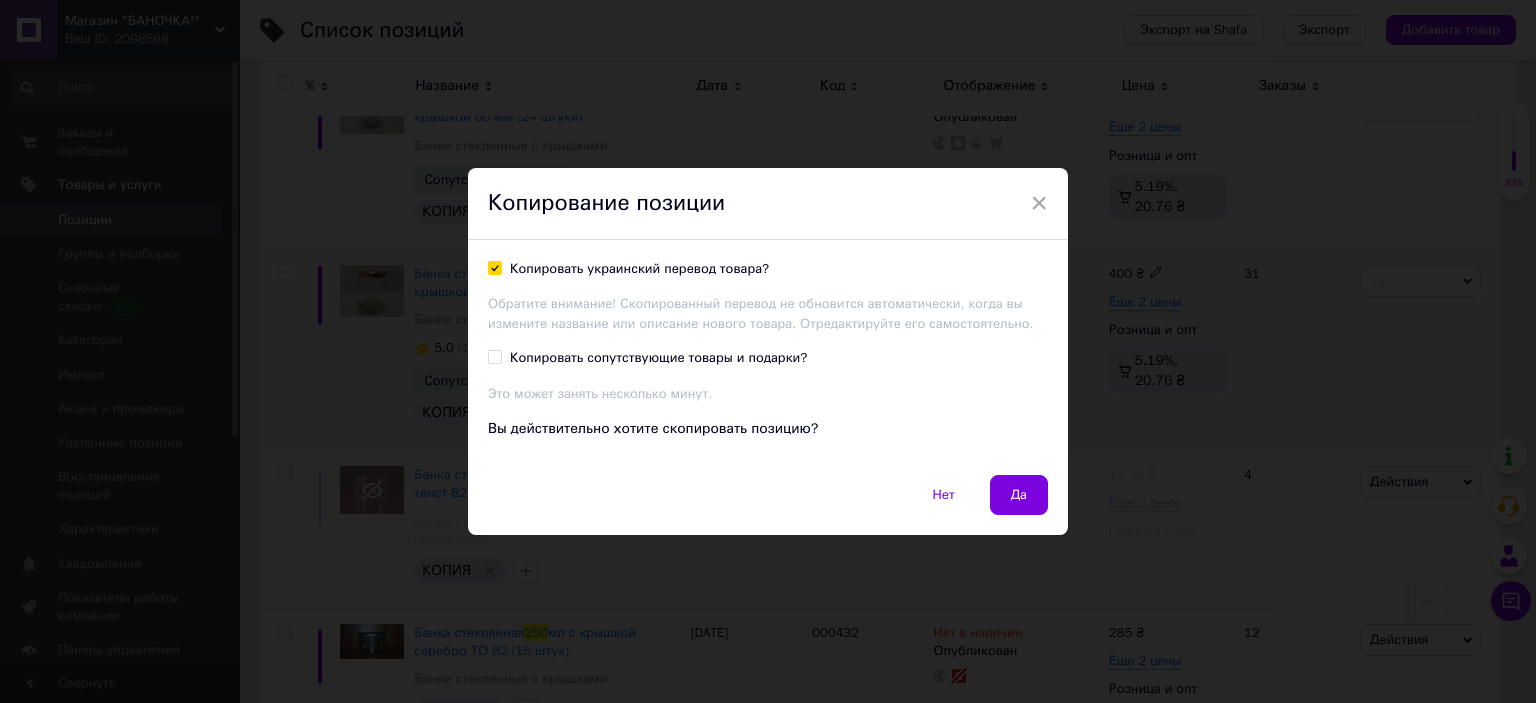 checkbox on "true" 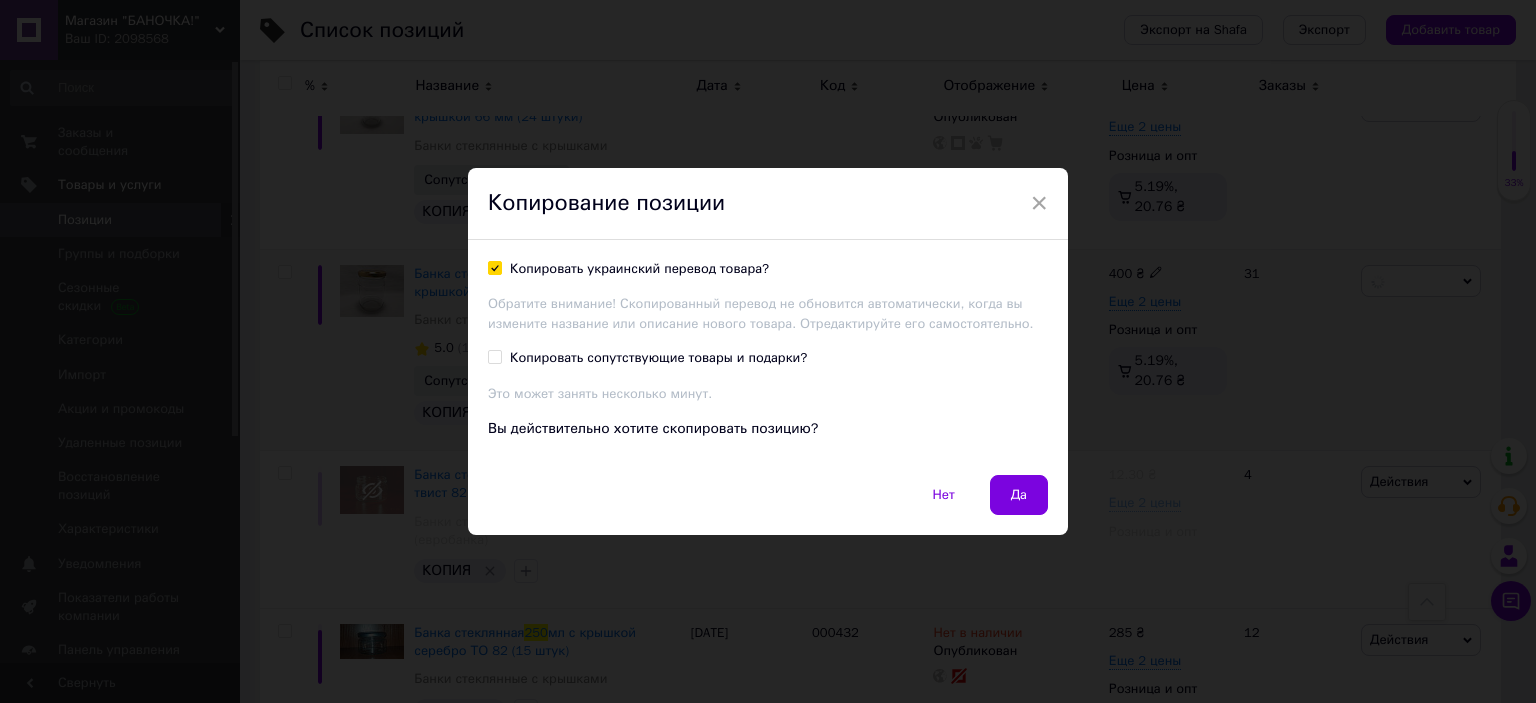 click on "Копировать сопутствующие товары и подарки?" at bounding box center (494, 356) 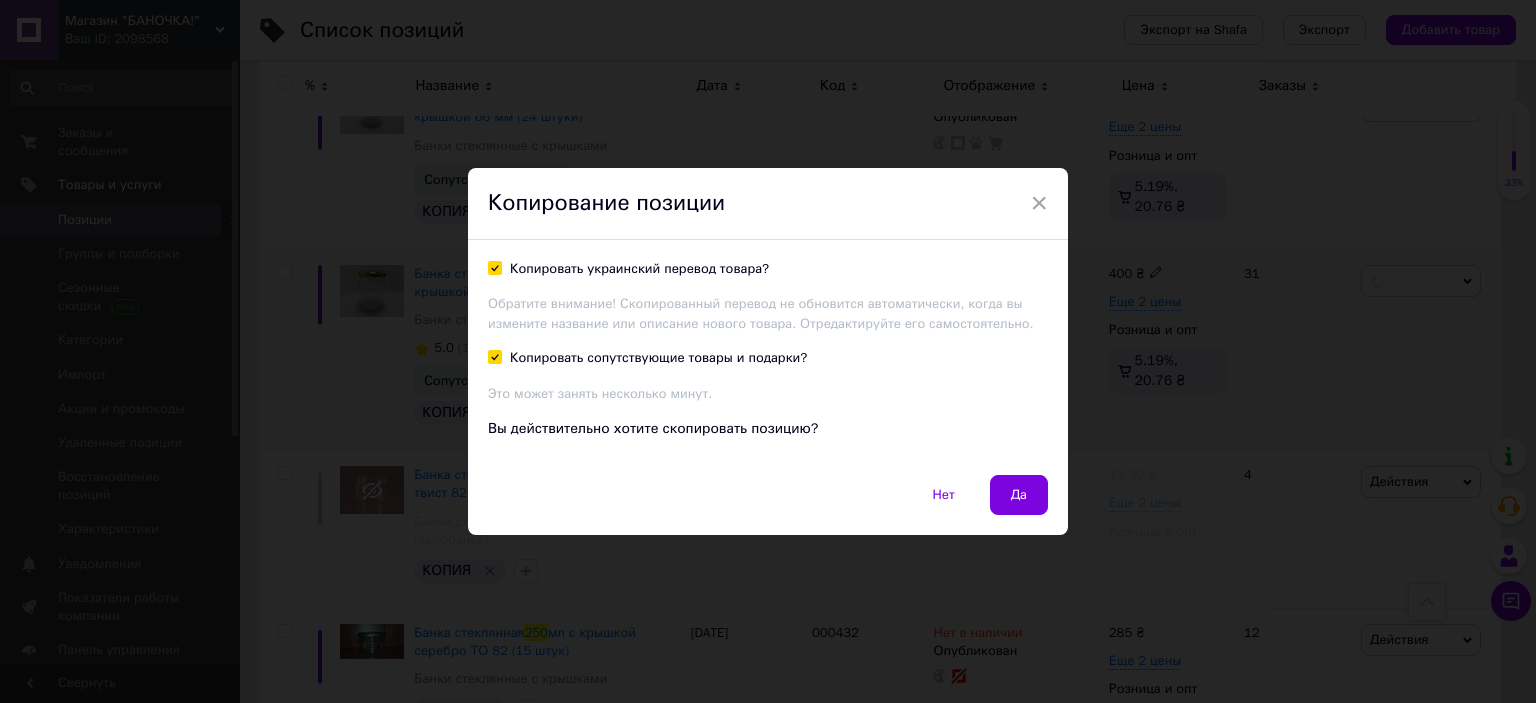 checkbox on "true" 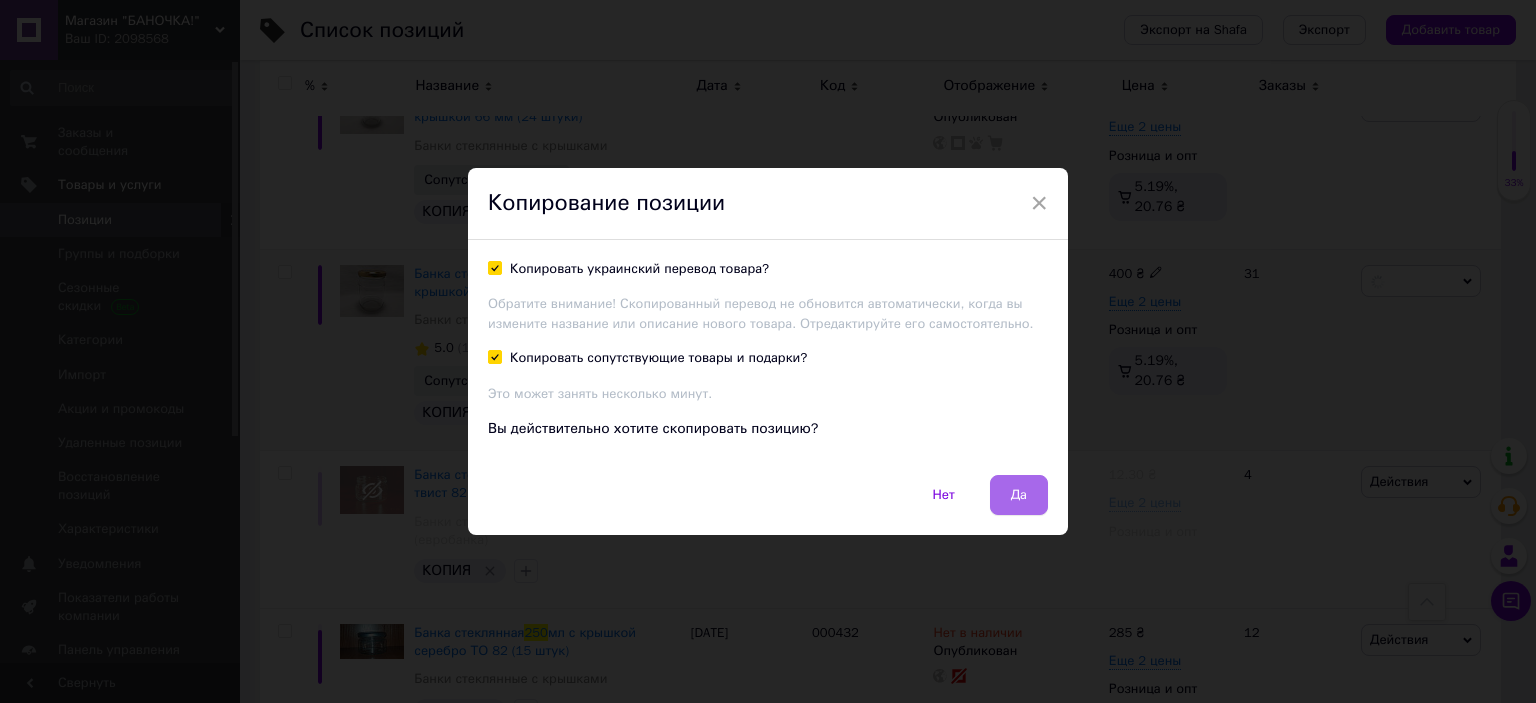 click on "Да" at bounding box center [1019, 495] 